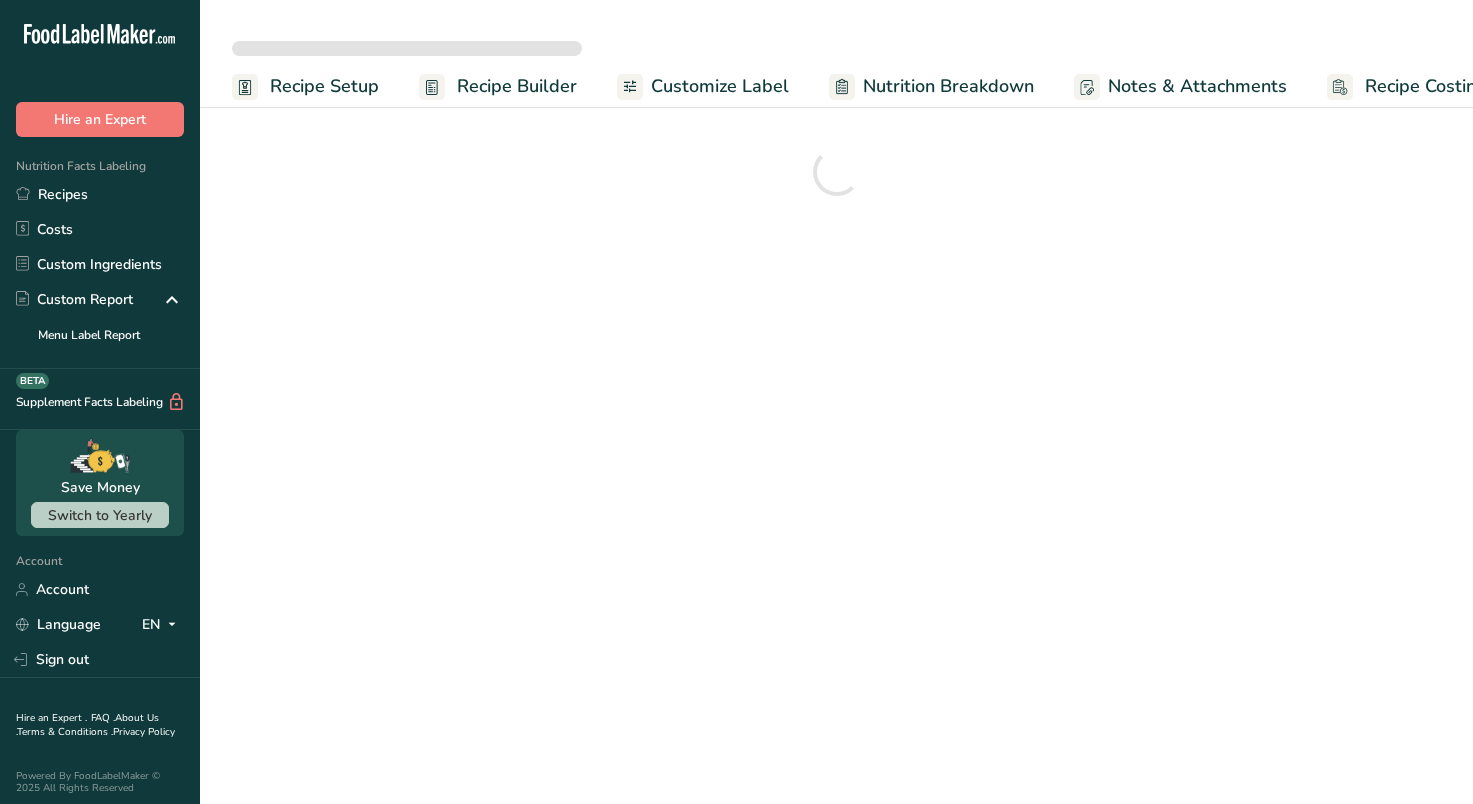 scroll, scrollTop: 0, scrollLeft: 0, axis: both 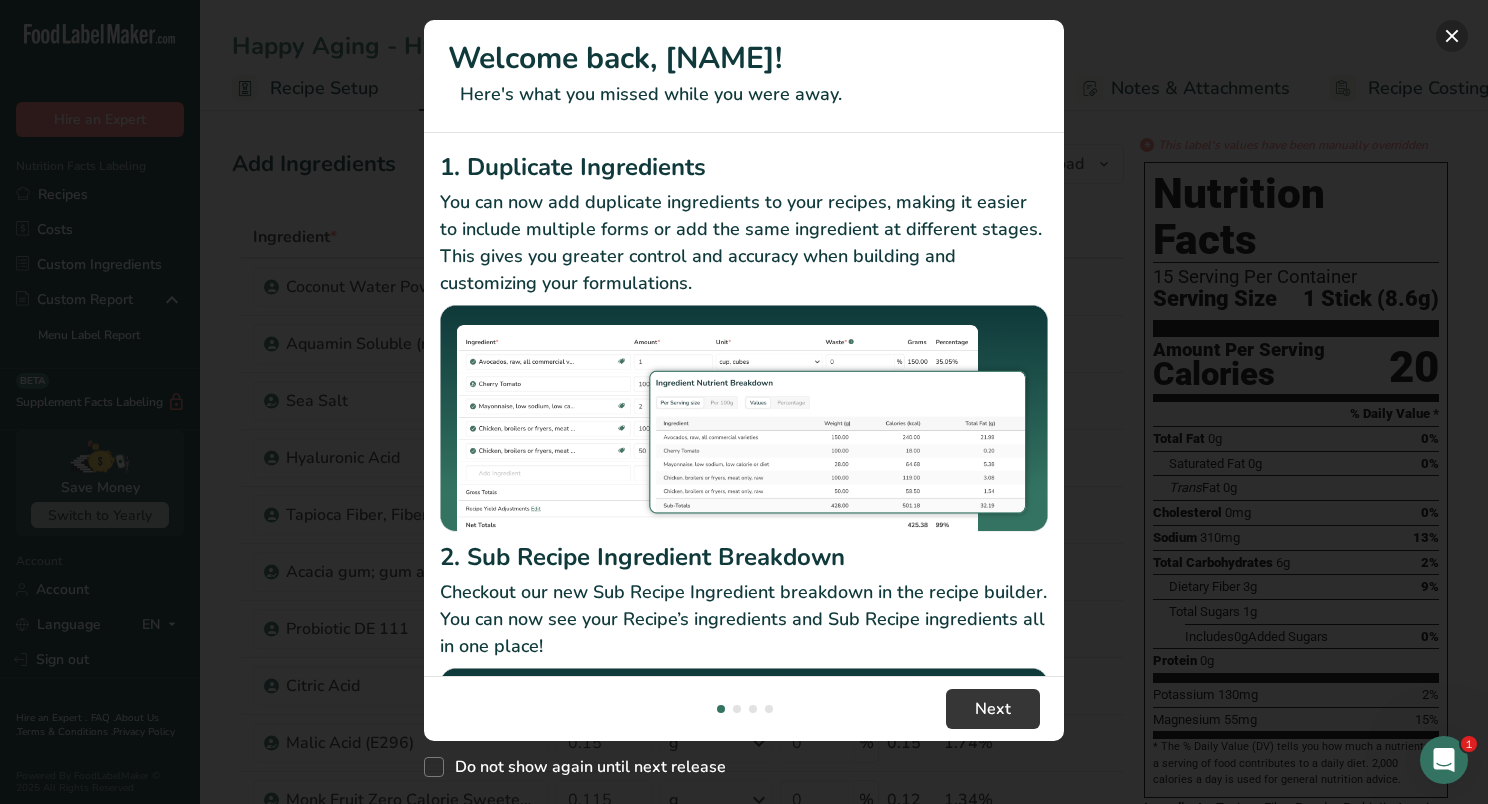 click at bounding box center (1452, 36) 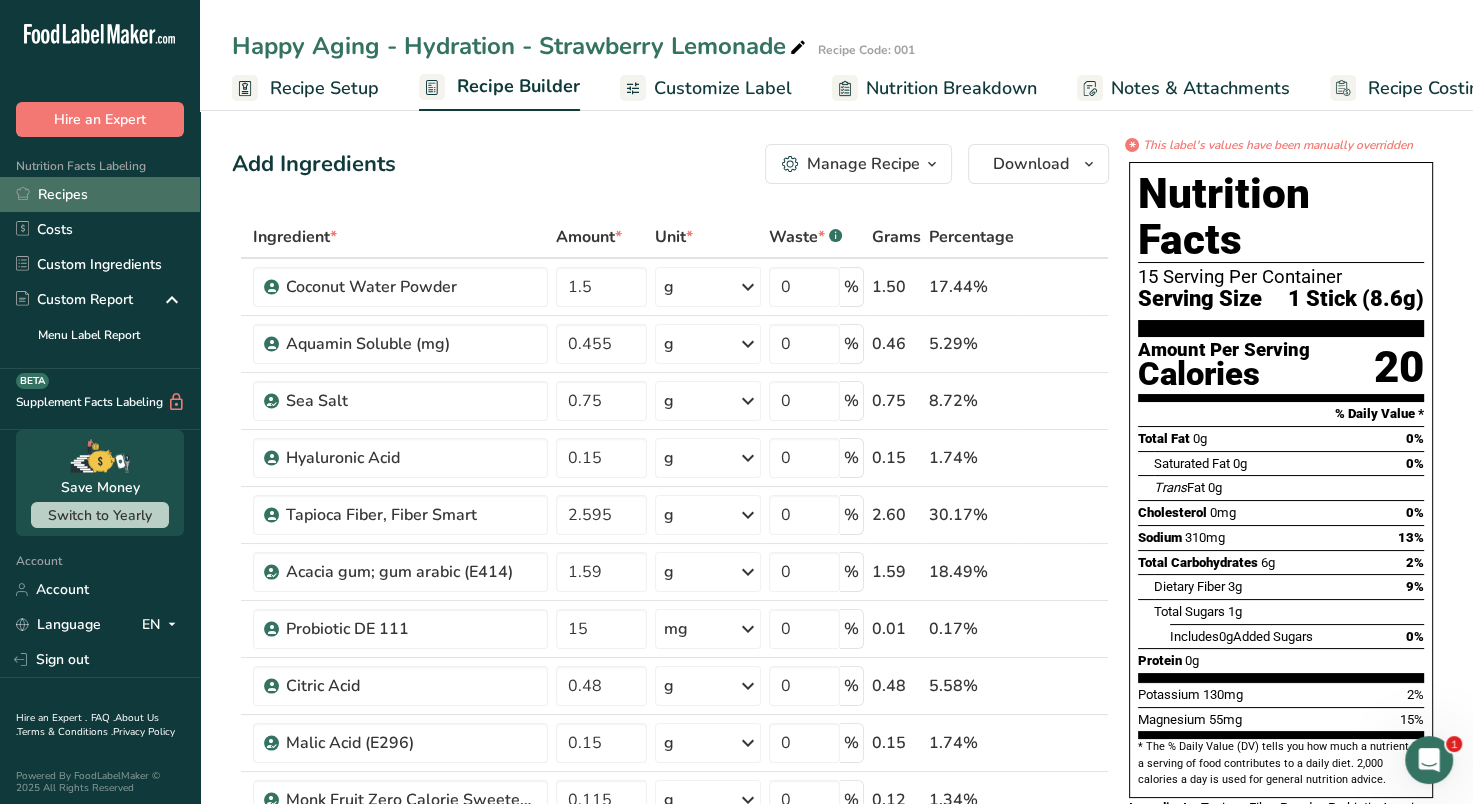 click on "Recipes" at bounding box center (100, 194) 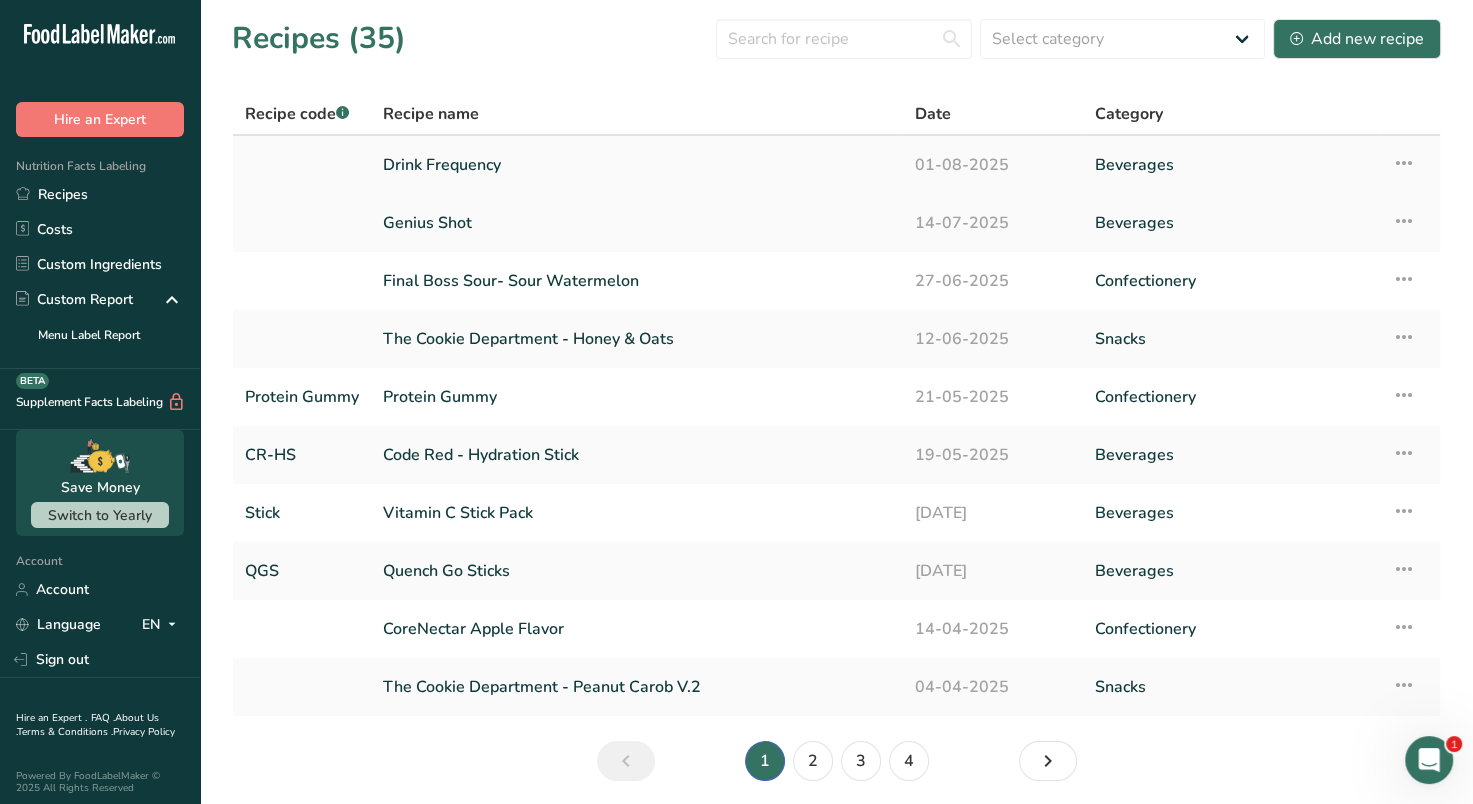 click on "Drink Frequency" at bounding box center (637, 165) 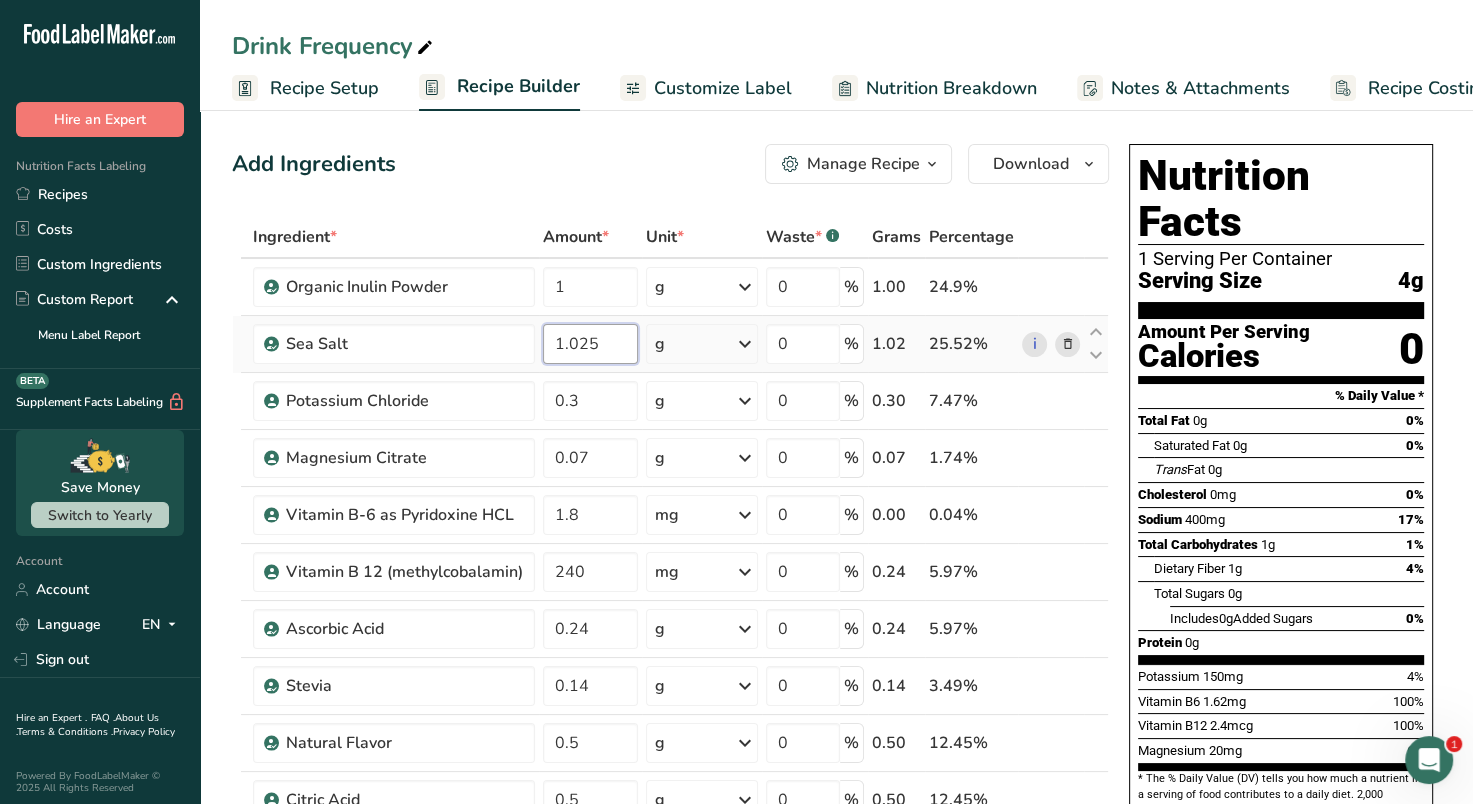 click on "1.025" at bounding box center (590, 344) 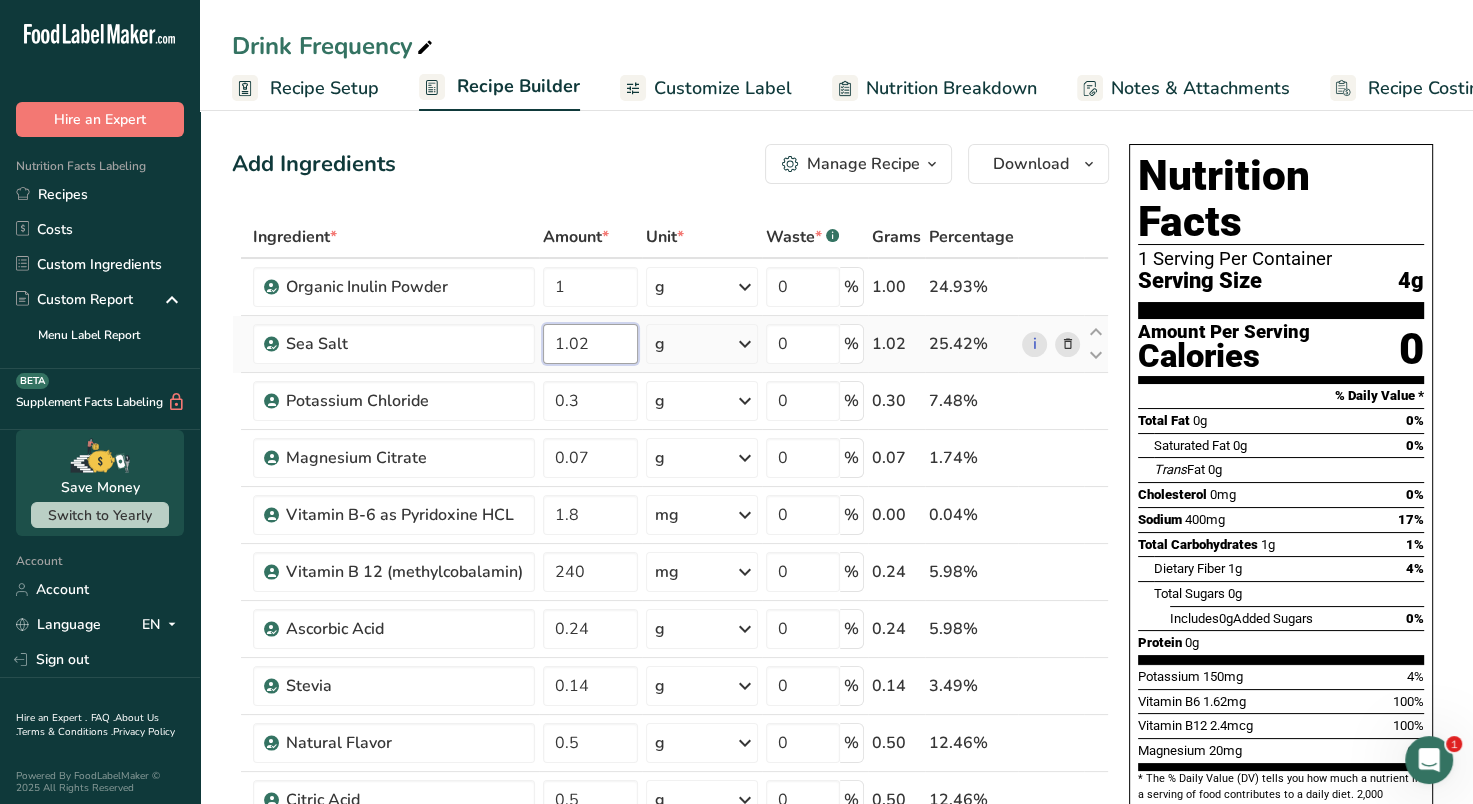 type on "1" 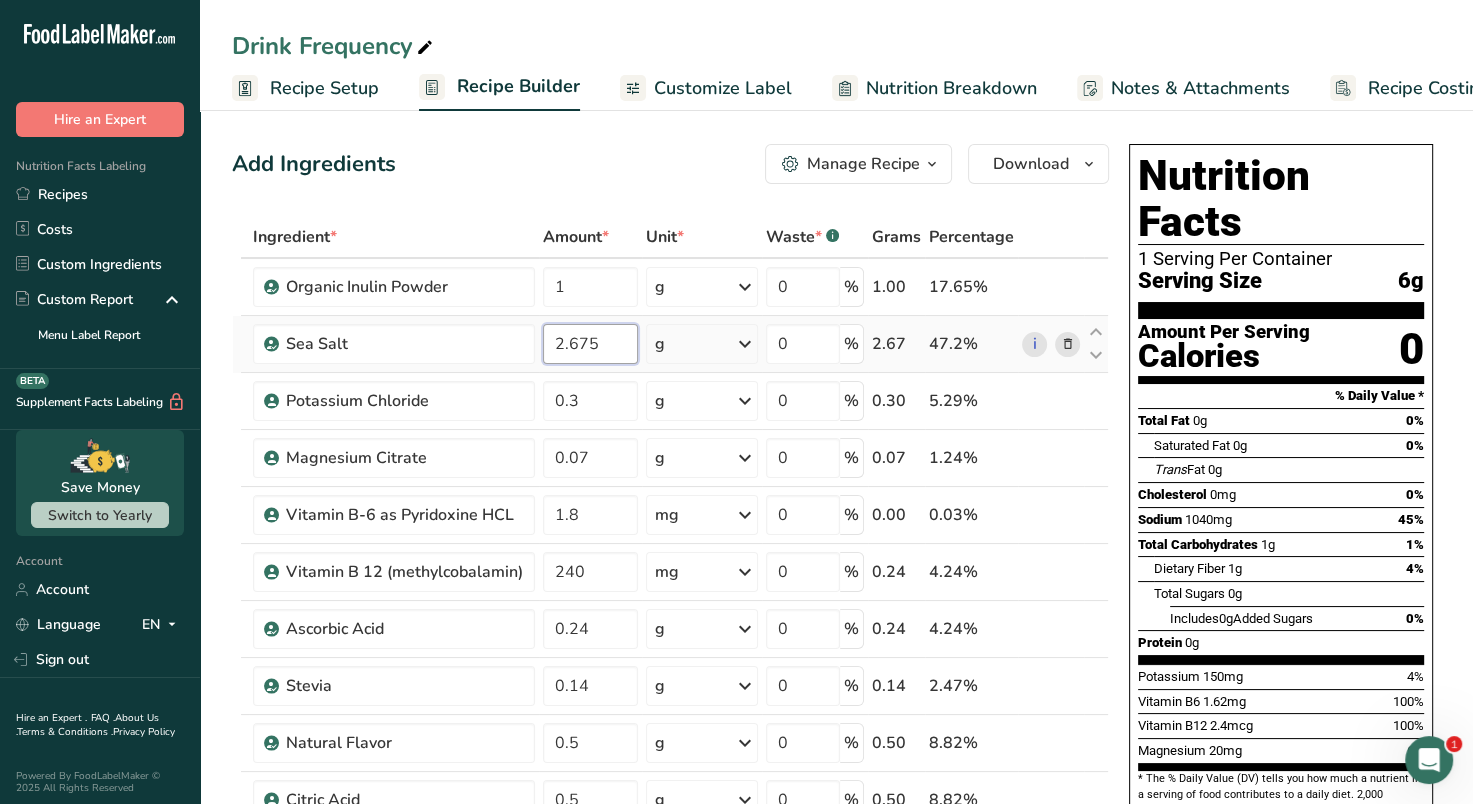 click on "2.675" at bounding box center [590, 344] 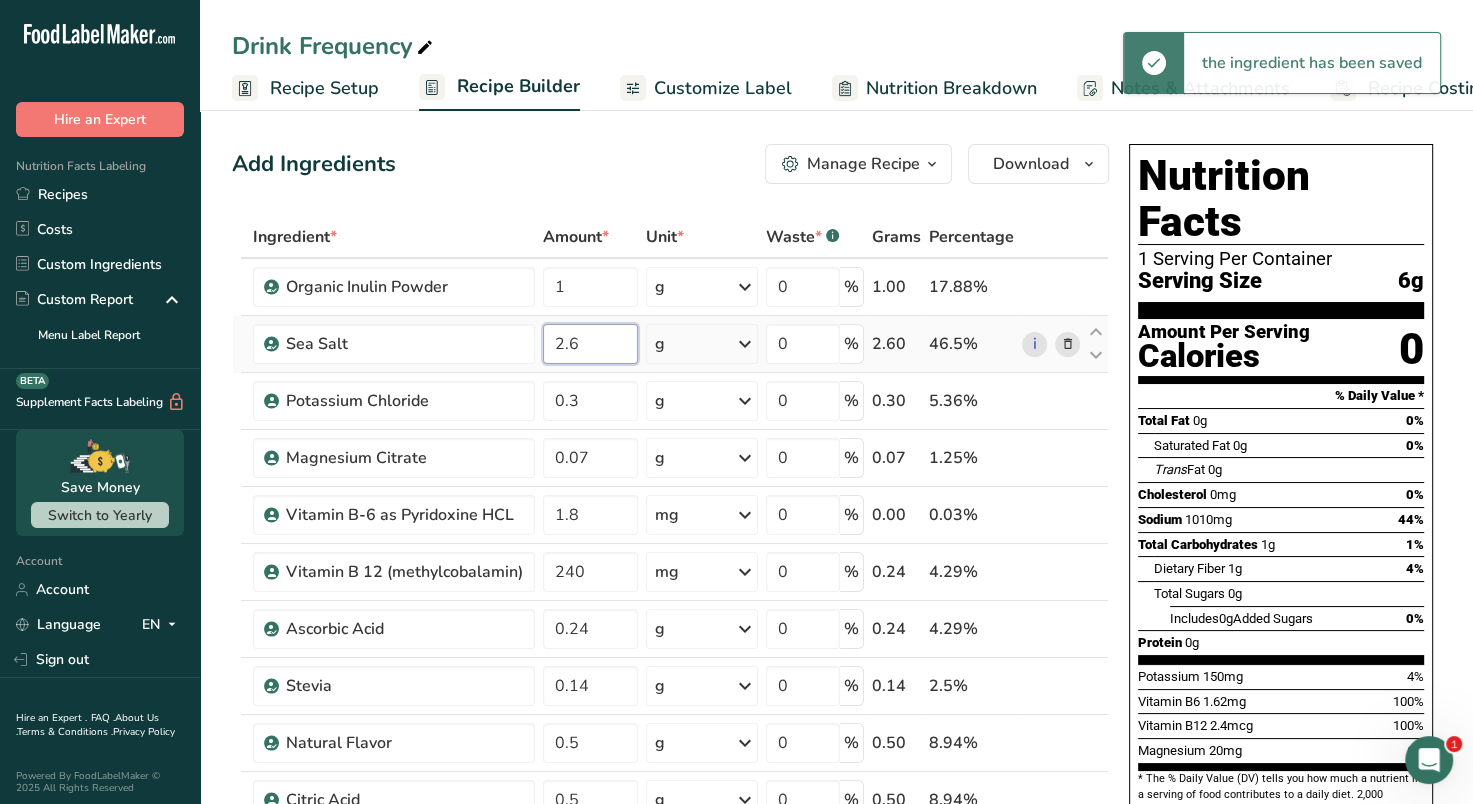 click on "2.6" at bounding box center [590, 344] 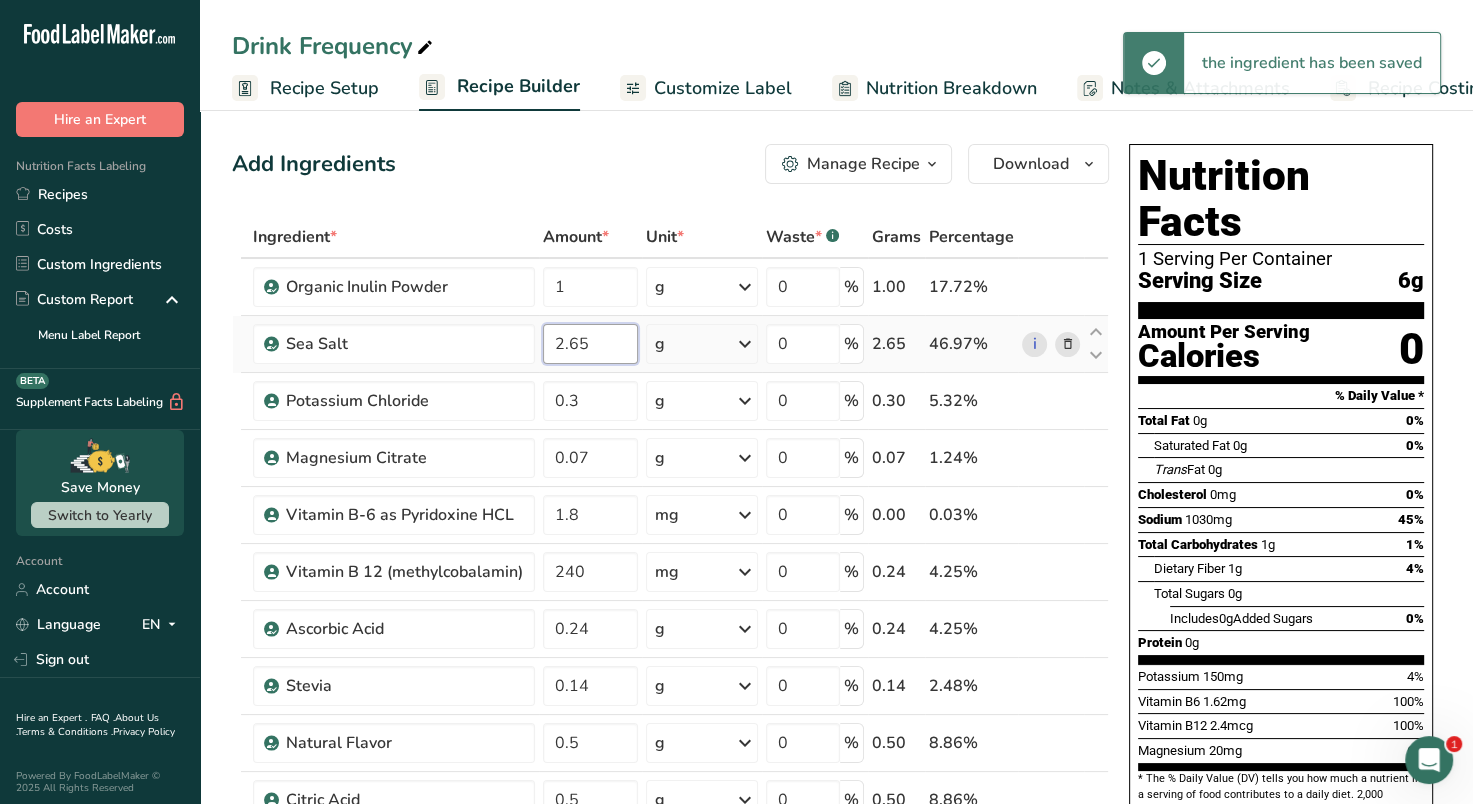 click on "2.65" at bounding box center [590, 344] 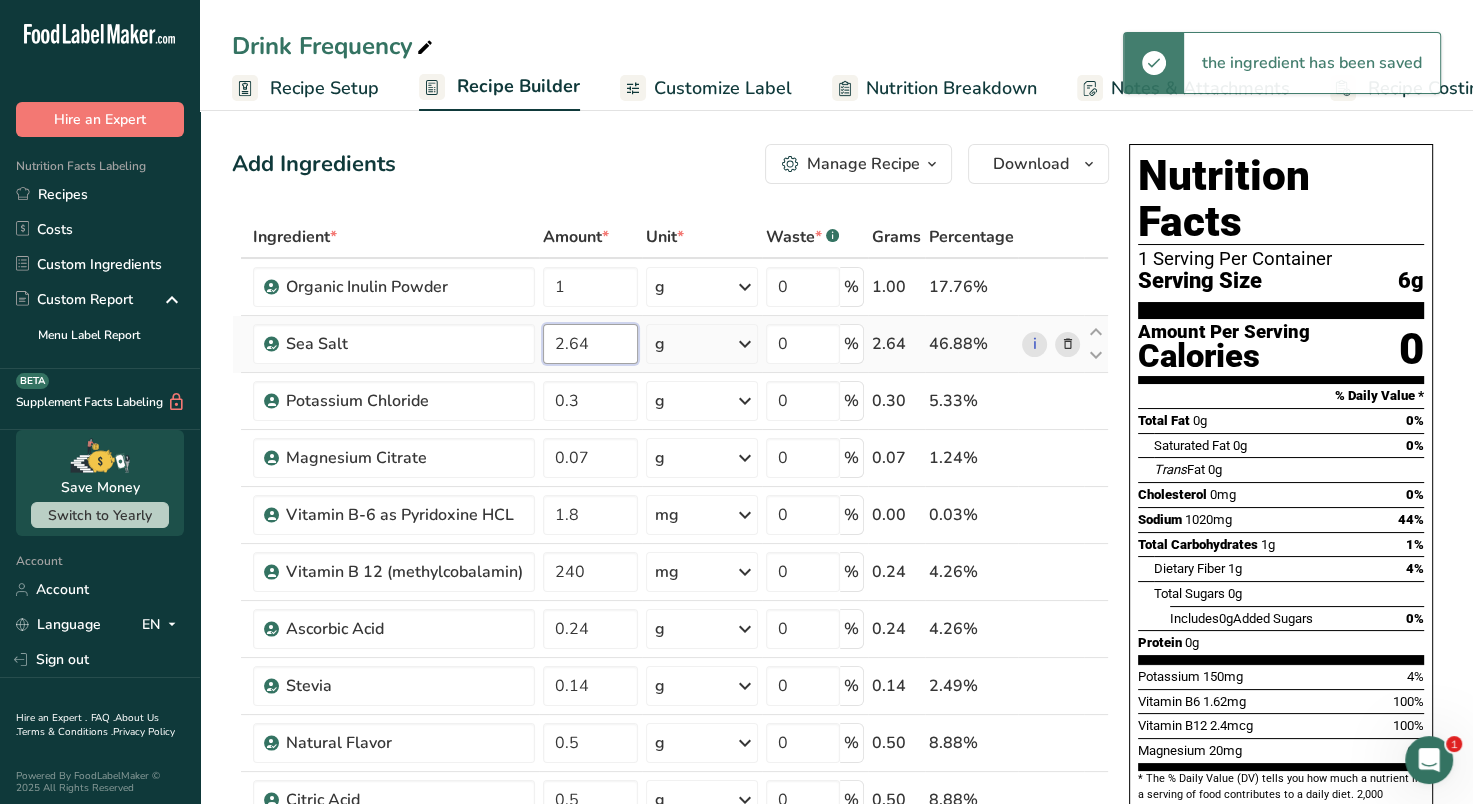 click on "2.64" at bounding box center (590, 344) 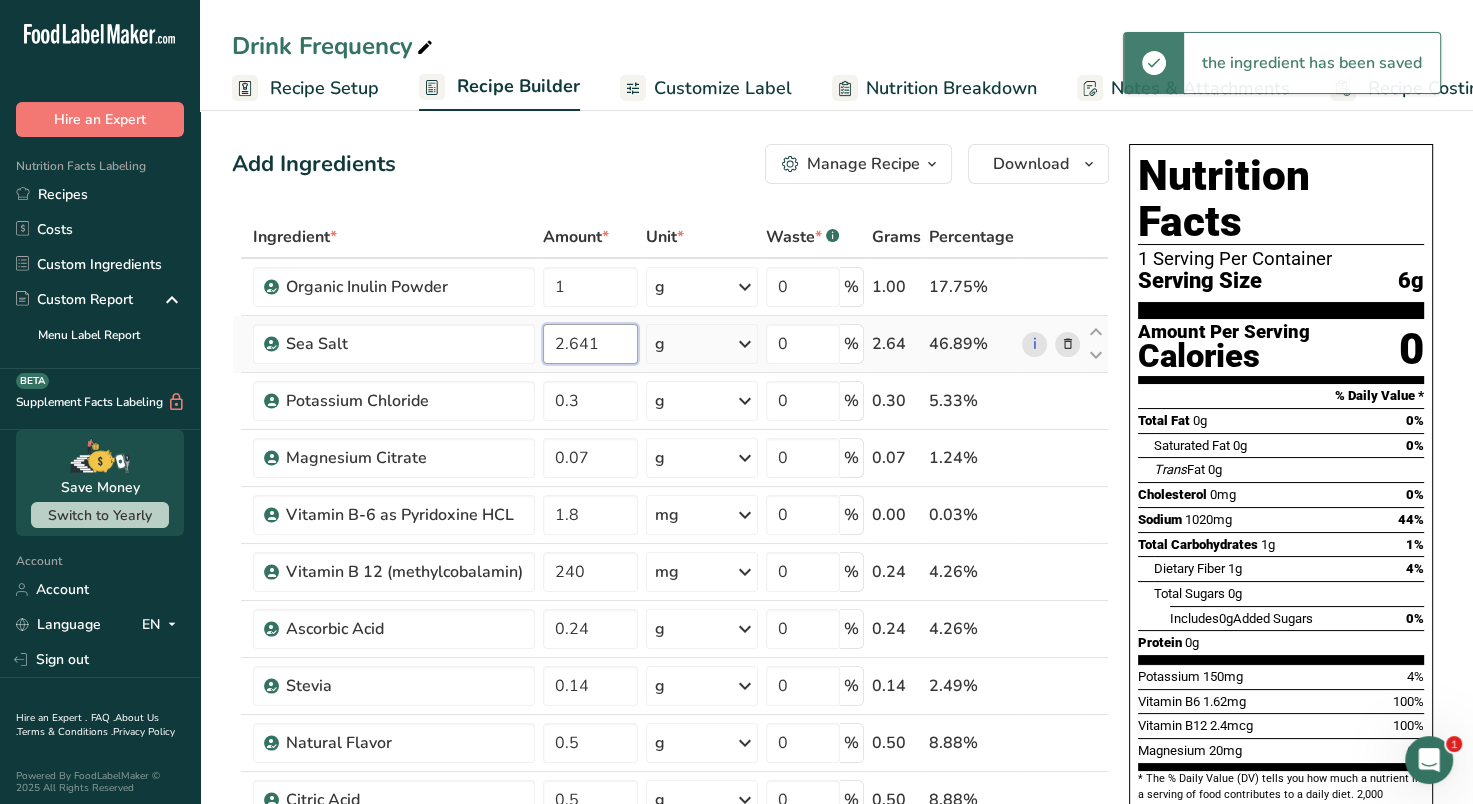 click on "2.641" at bounding box center (590, 344) 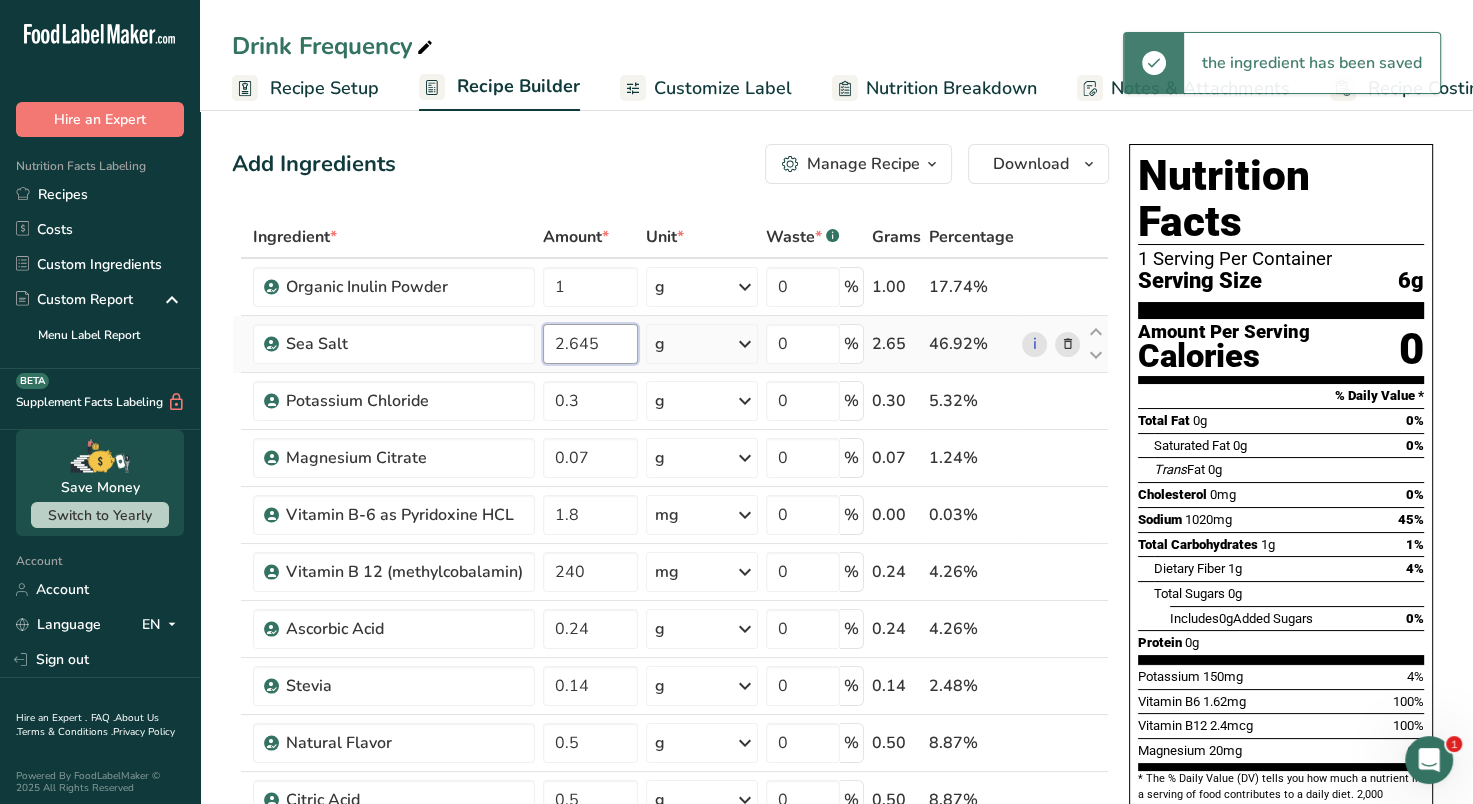 click on "2.645" at bounding box center (590, 344) 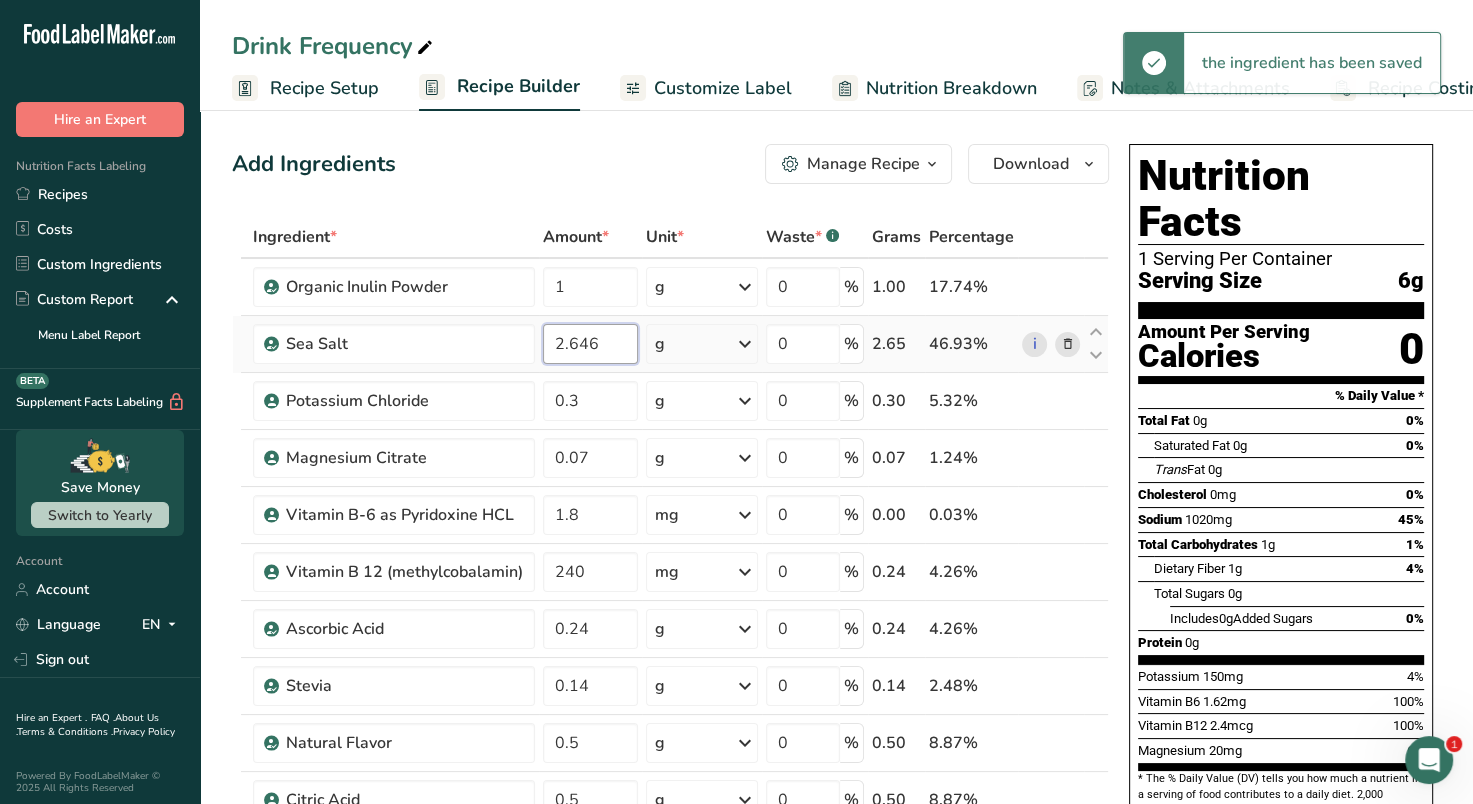 click on "2.646" at bounding box center [590, 344] 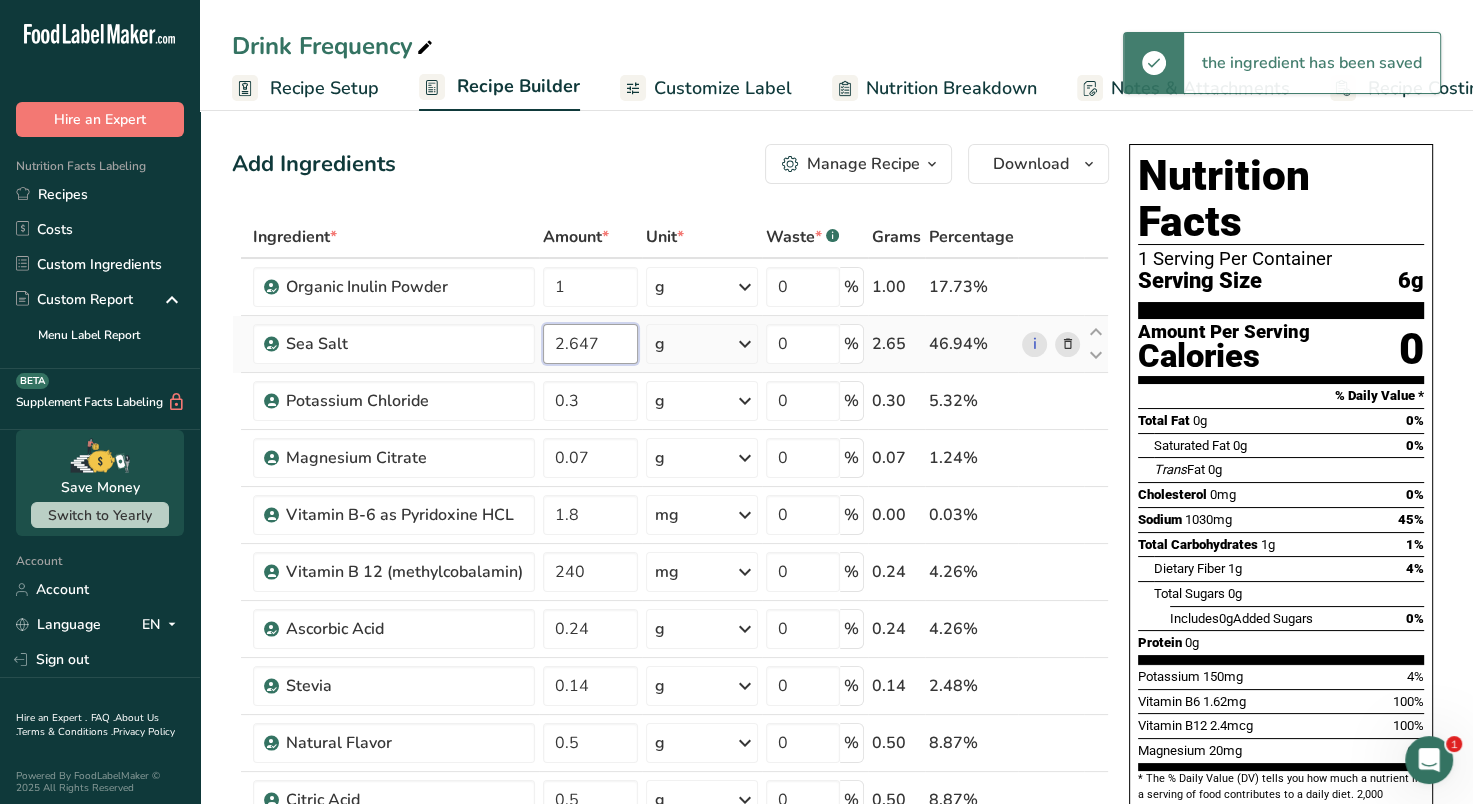 click on "2.647" at bounding box center (590, 344) 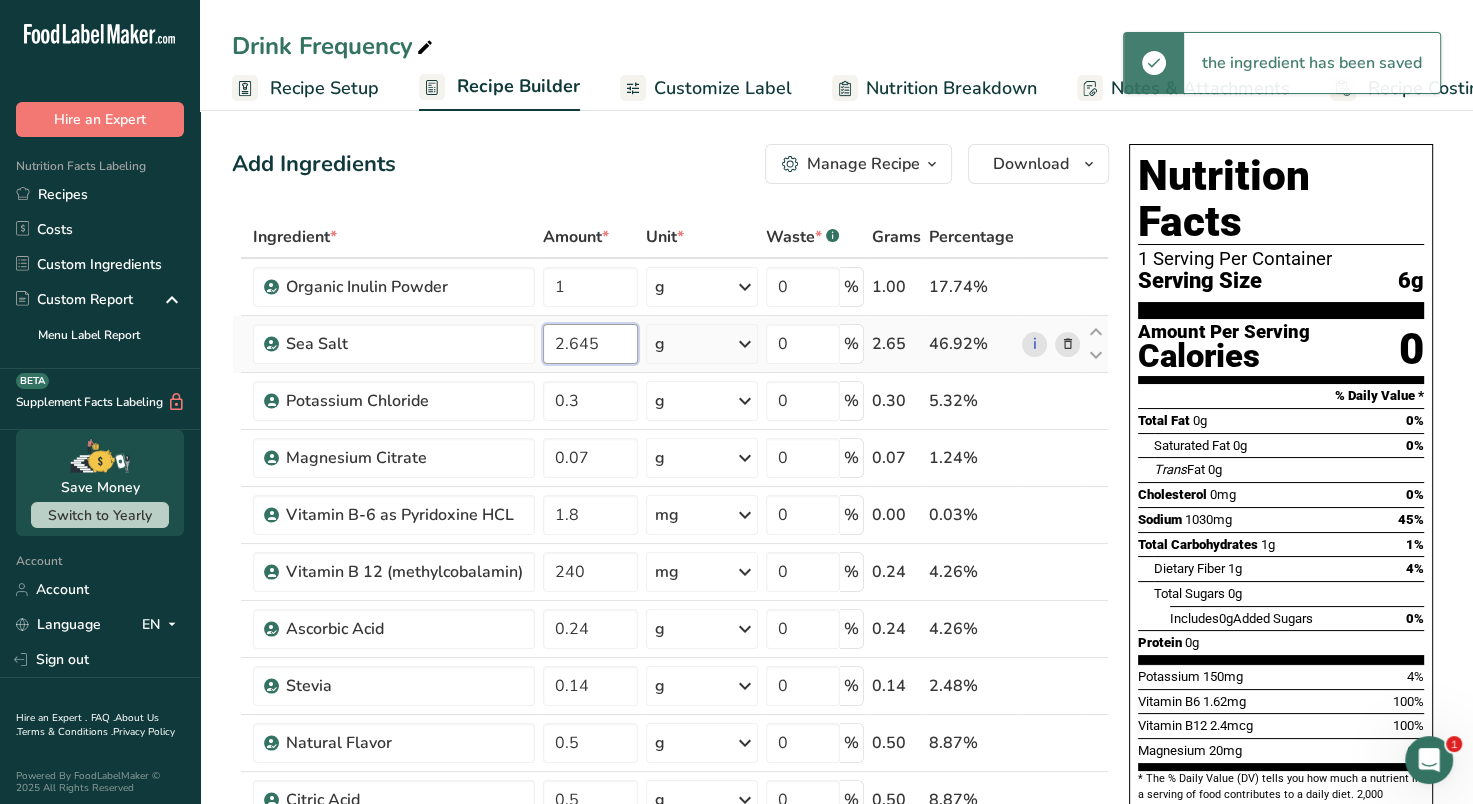 type on "2.645" 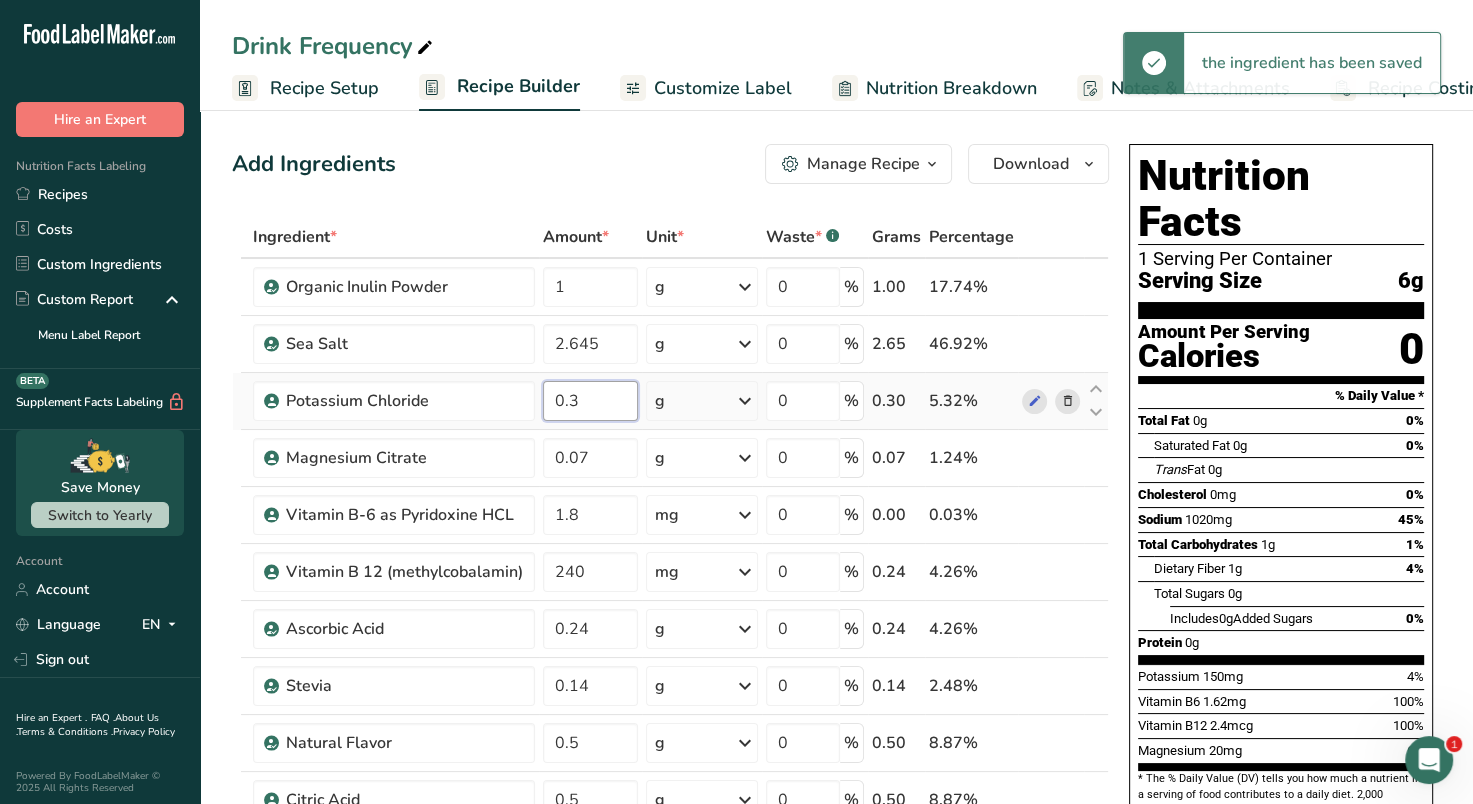 click on "0.3" at bounding box center (590, 401) 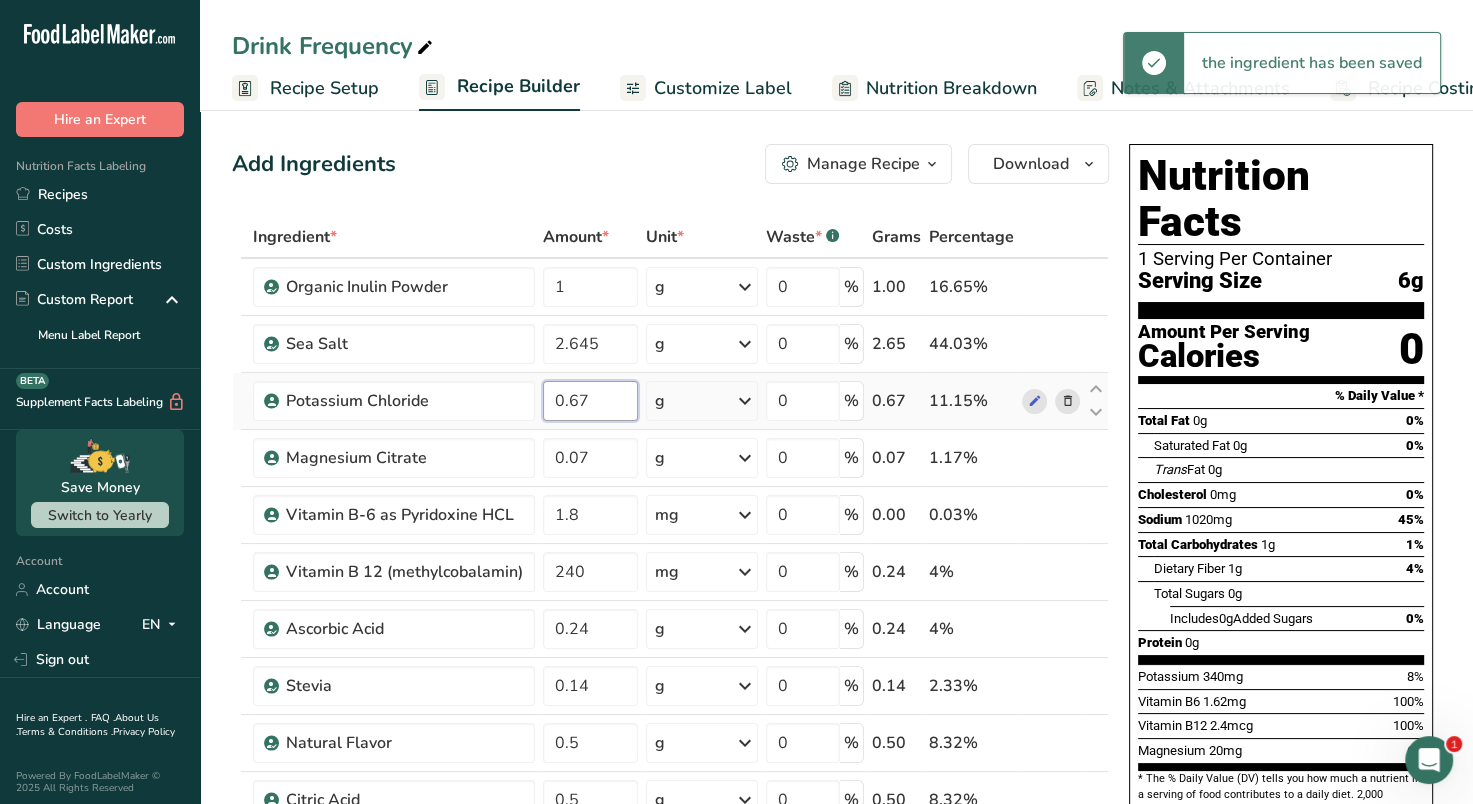 click on "0.67" at bounding box center (590, 401) 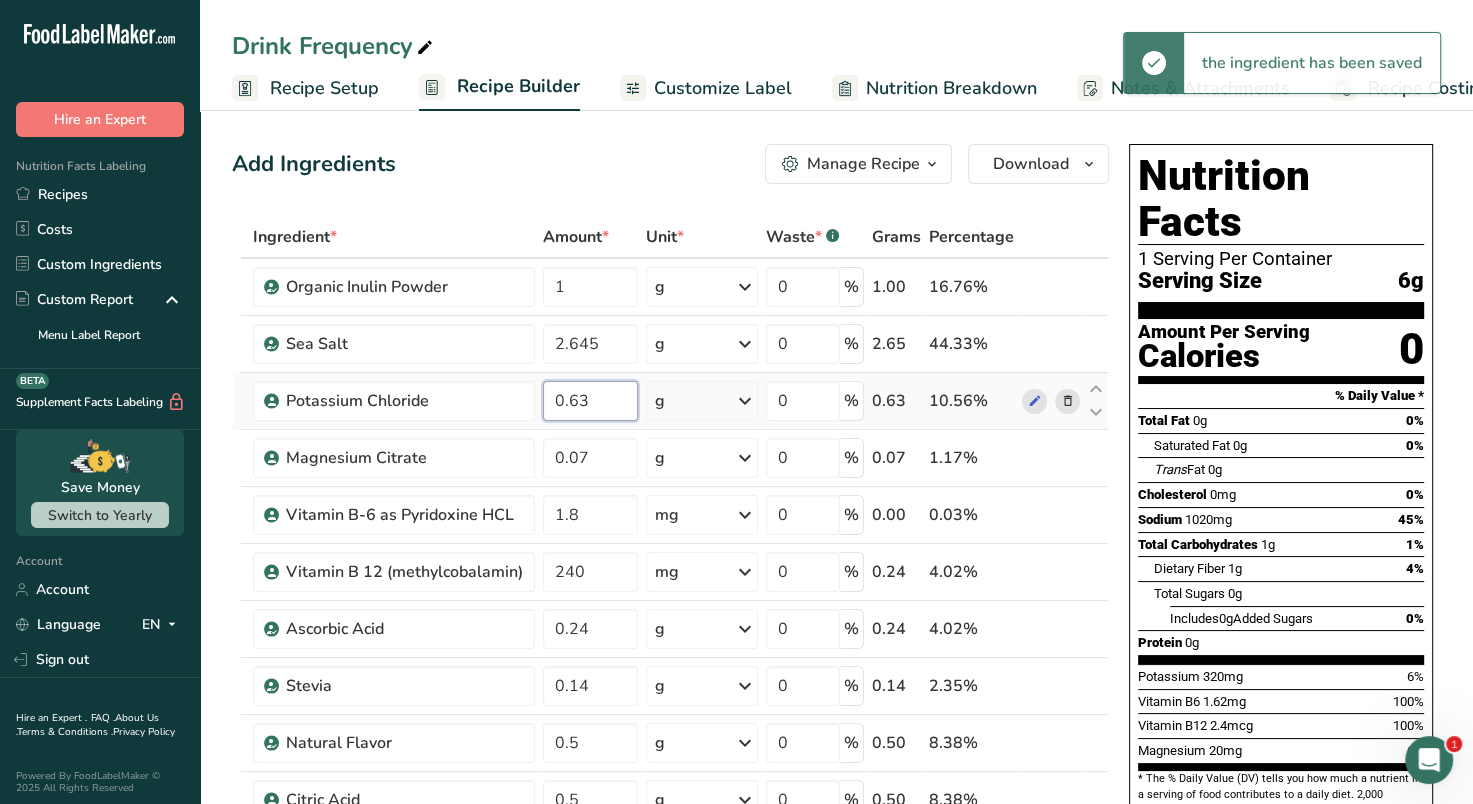 click on "0.63" at bounding box center (590, 401) 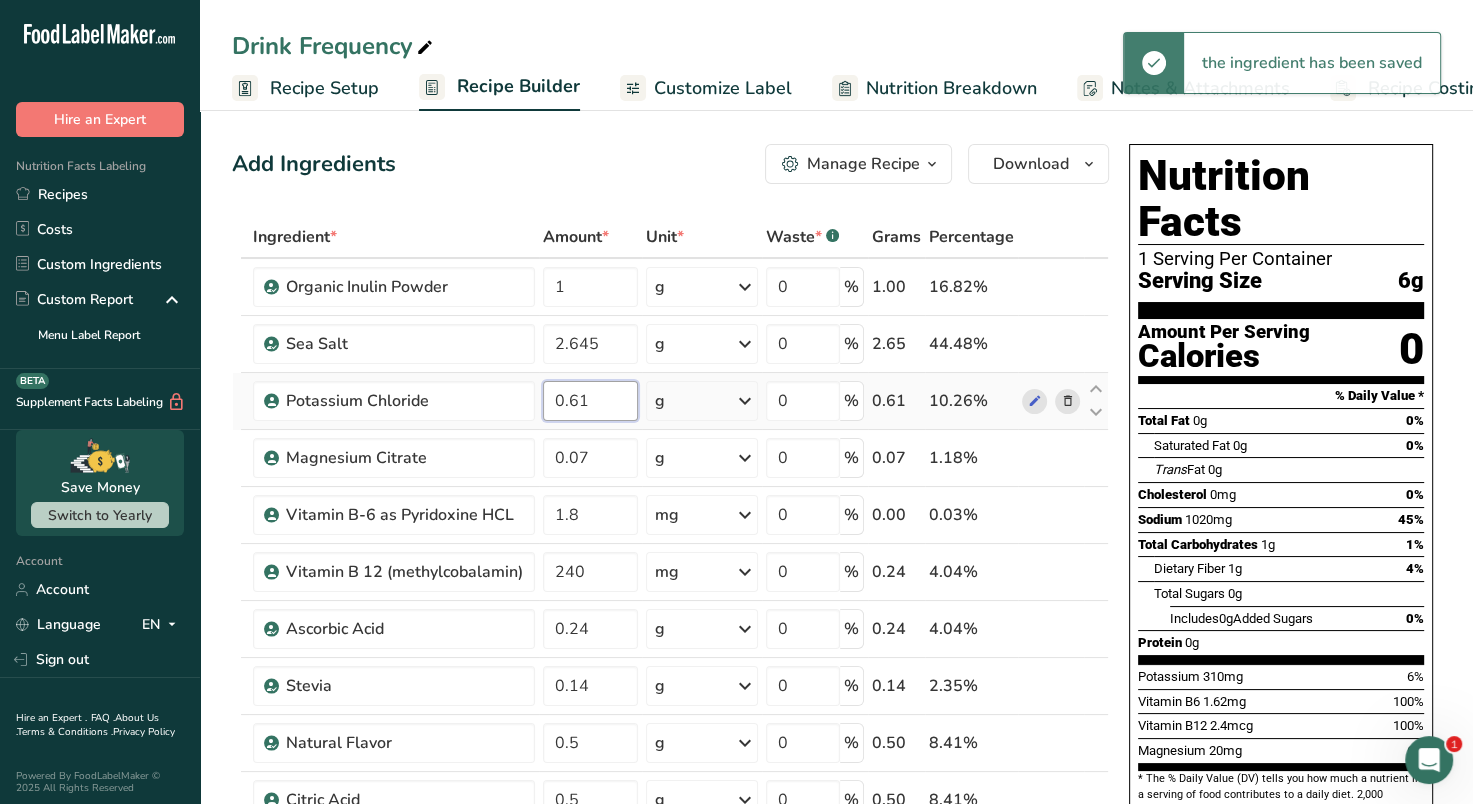 click on "0.61" at bounding box center (590, 401) 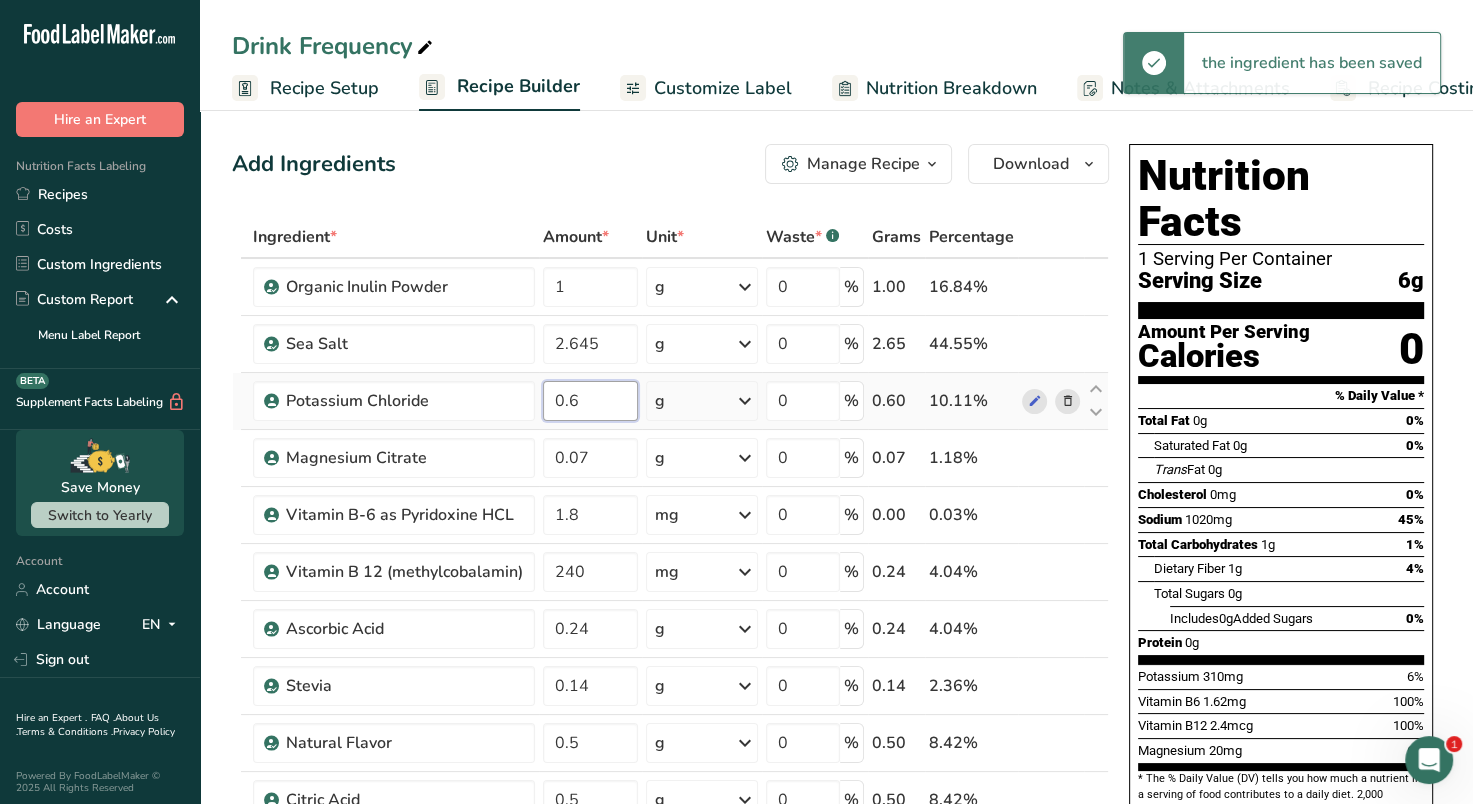 click on "0.6" at bounding box center [590, 401] 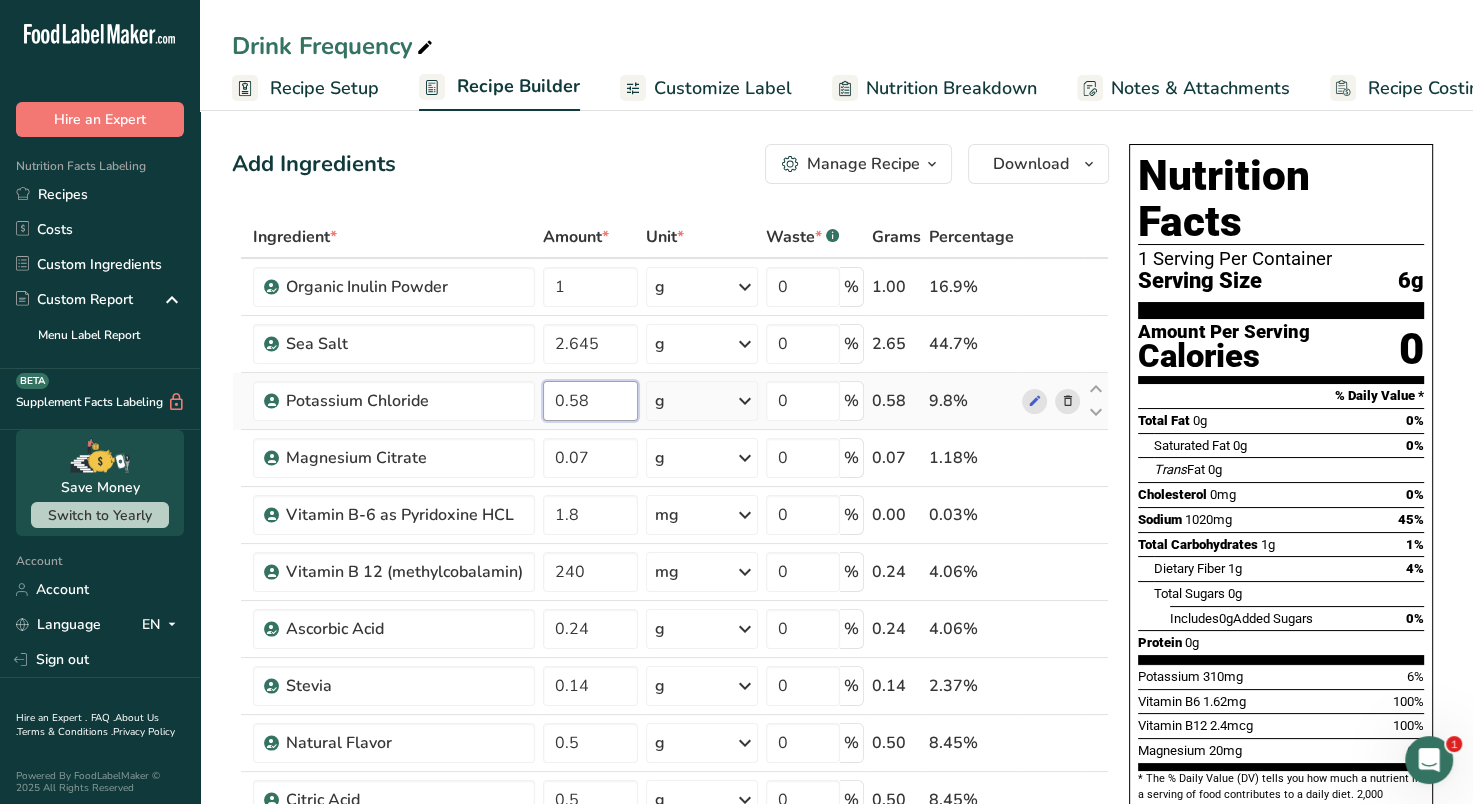 type on "0.58" 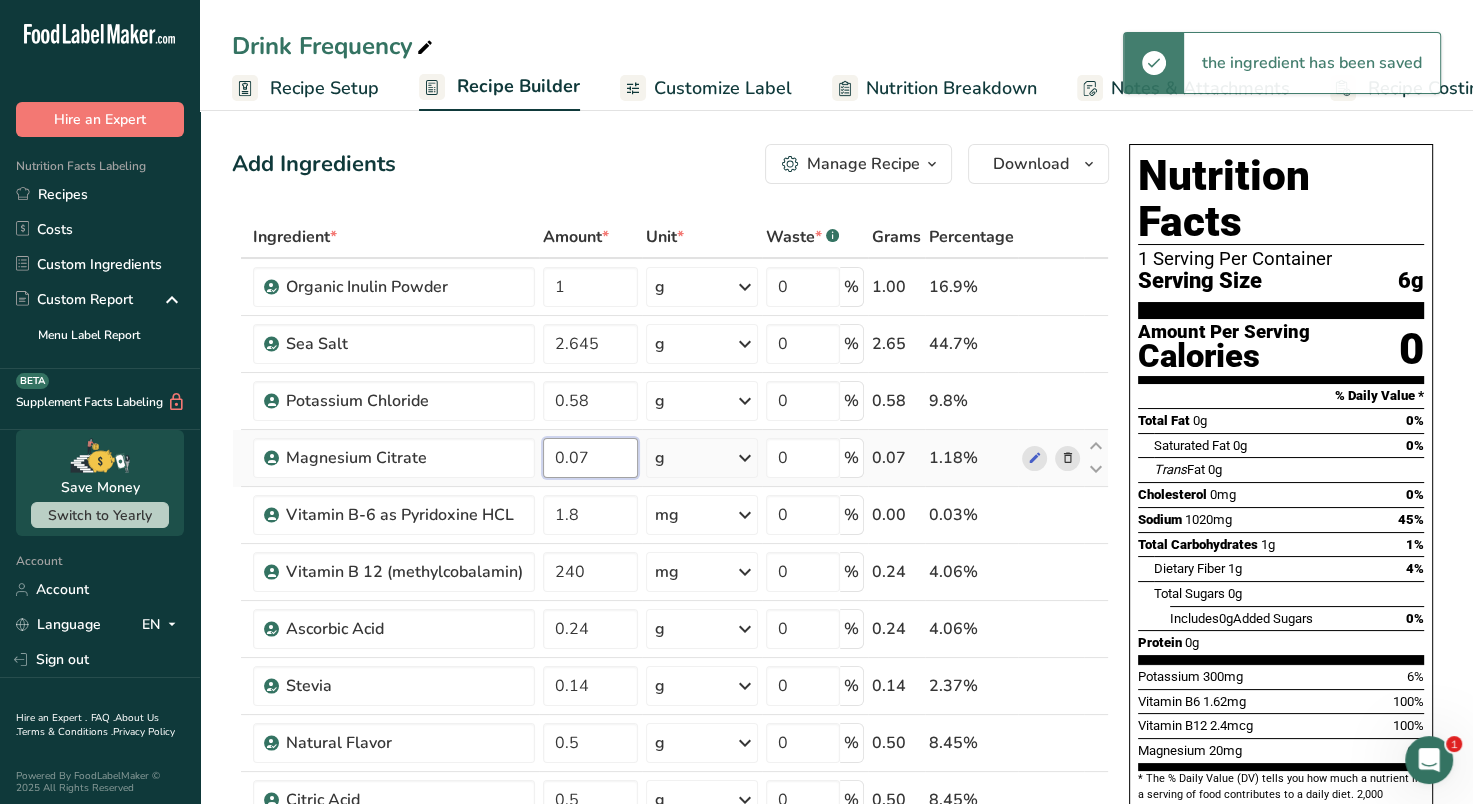 click on "0.07" at bounding box center [590, 458] 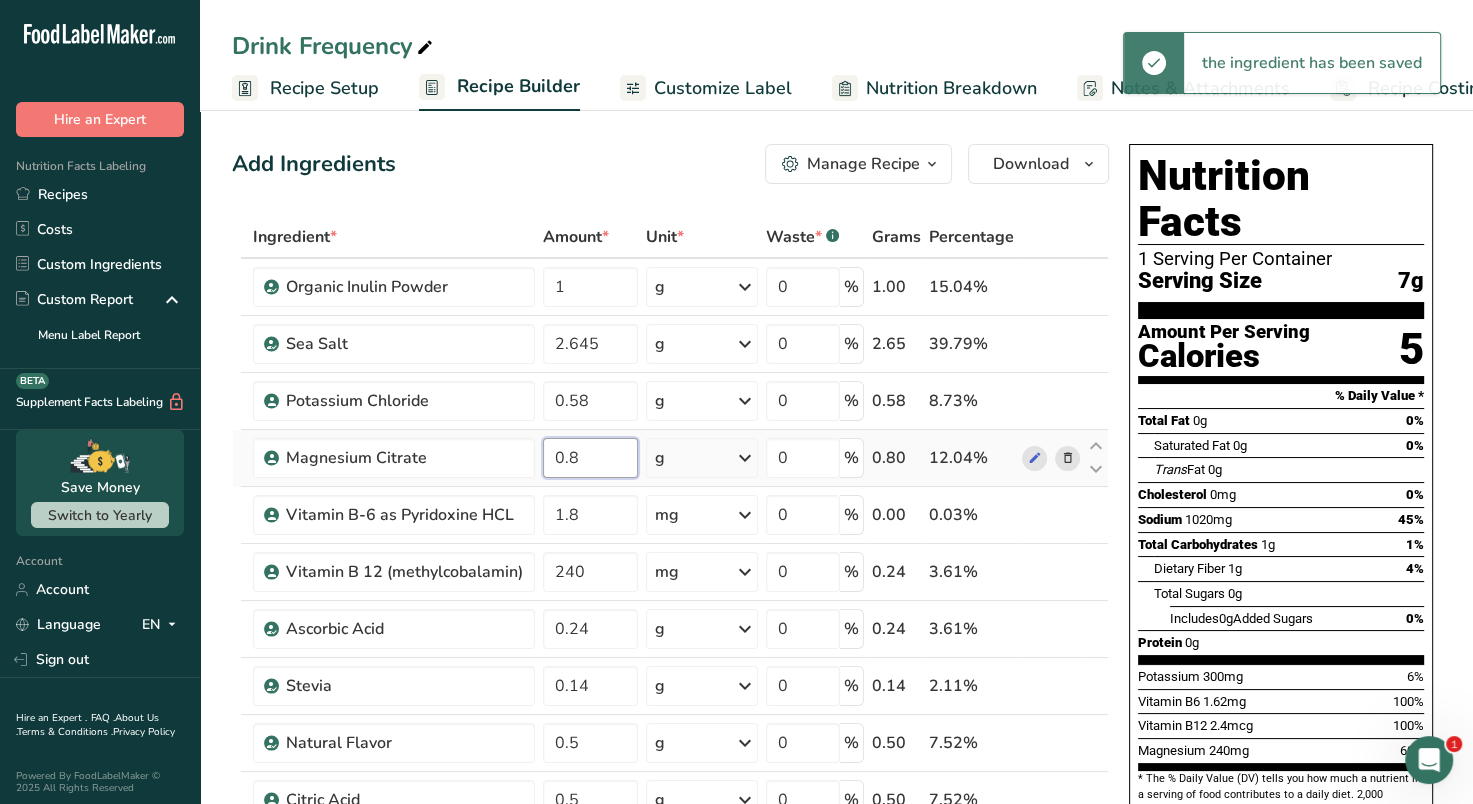 click on "0.8" at bounding box center (590, 458) 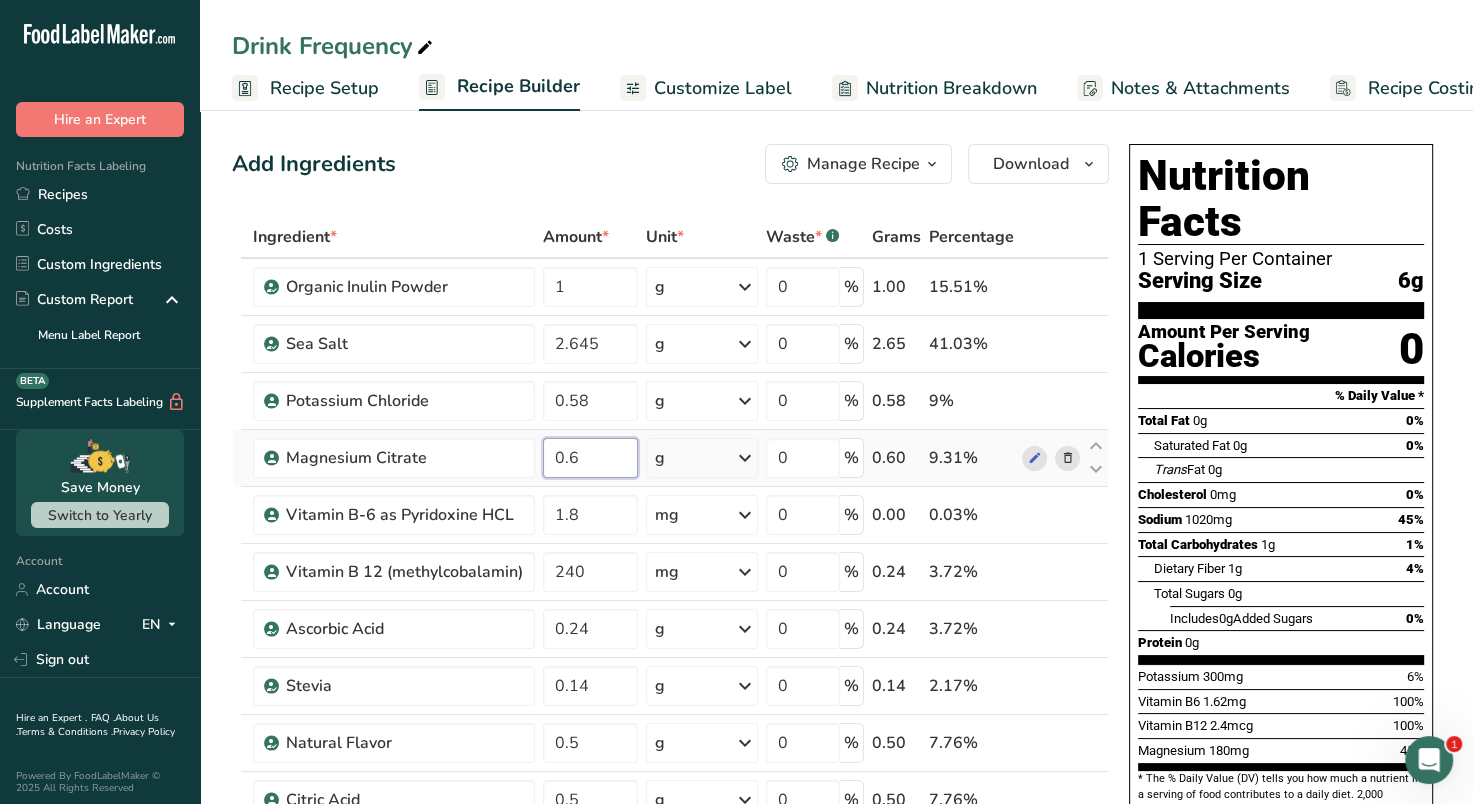 click on "0.6" at bounding box center (590, 458) 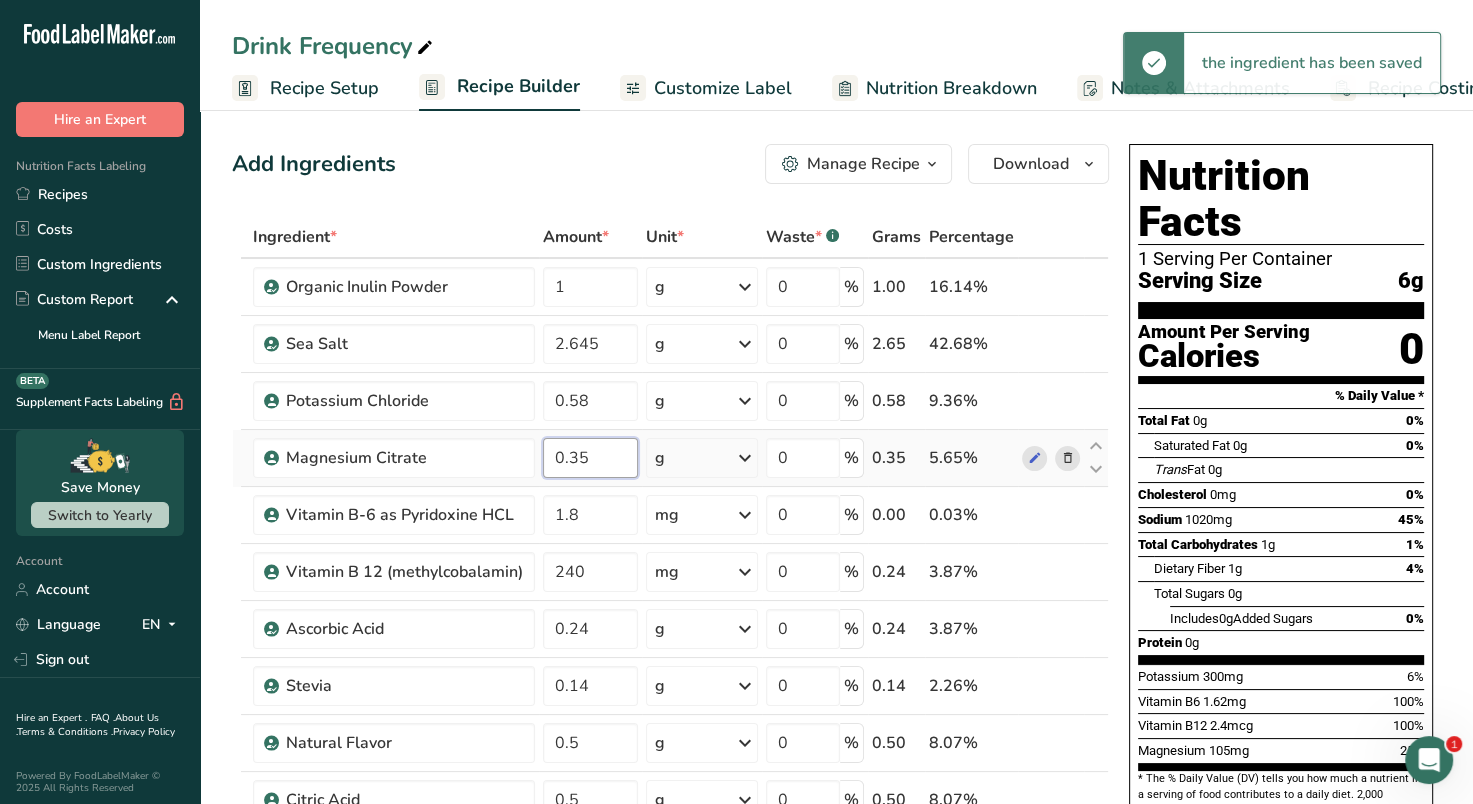 click on "0.35" at bounding box center [590, 458] 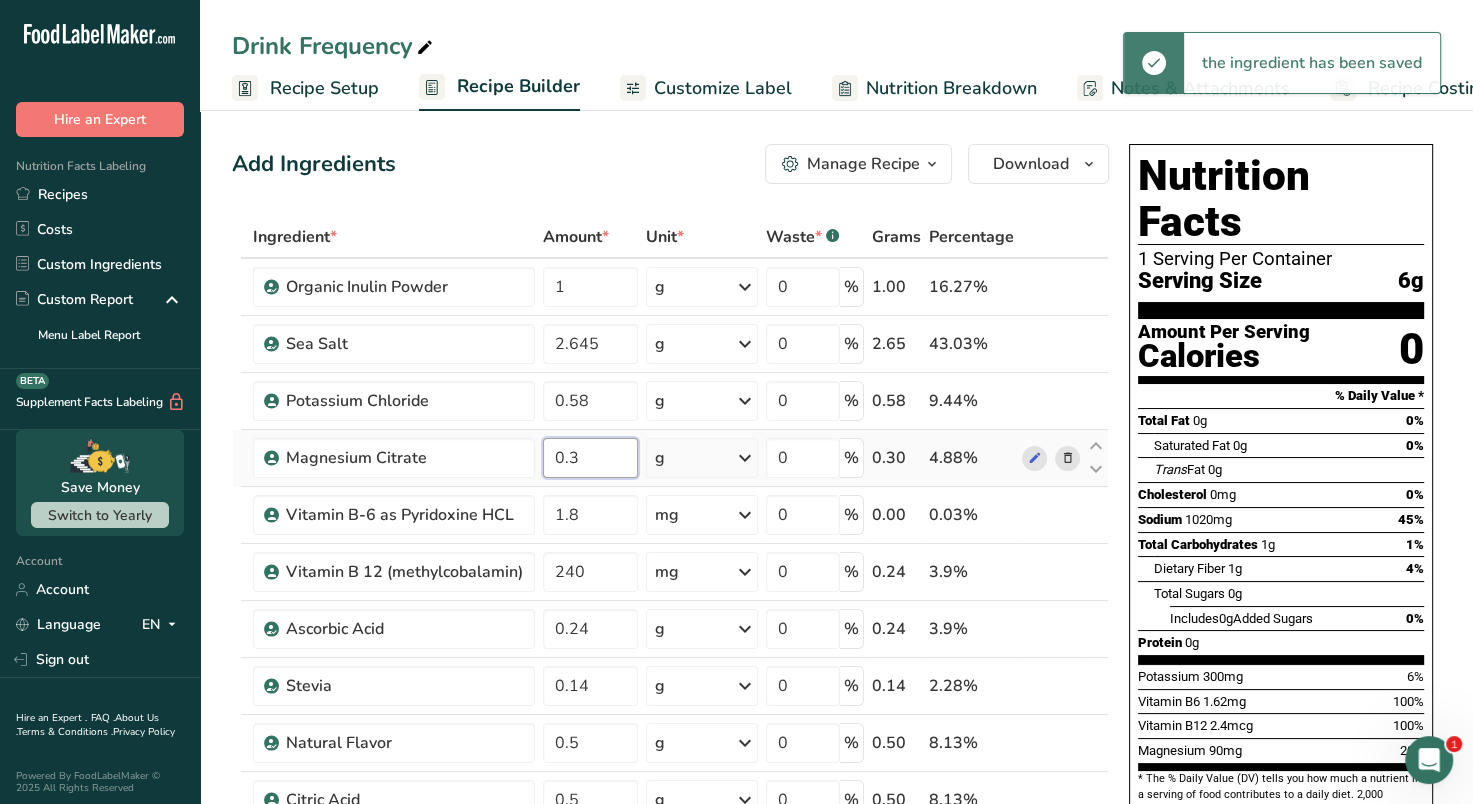 click on "0.3" at bounding box center [590, 458] 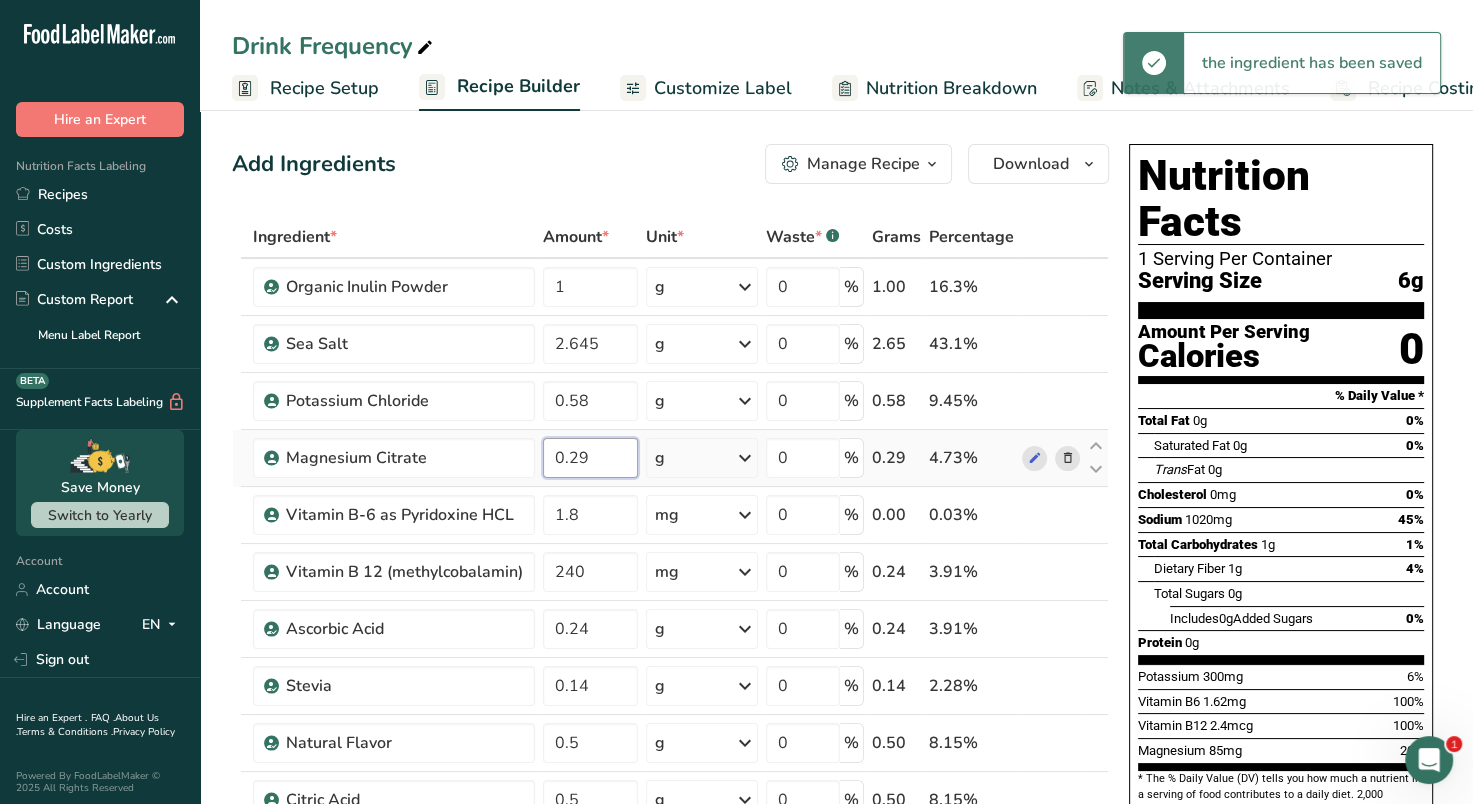 click on "0.29" at bounding box center [590, 458] 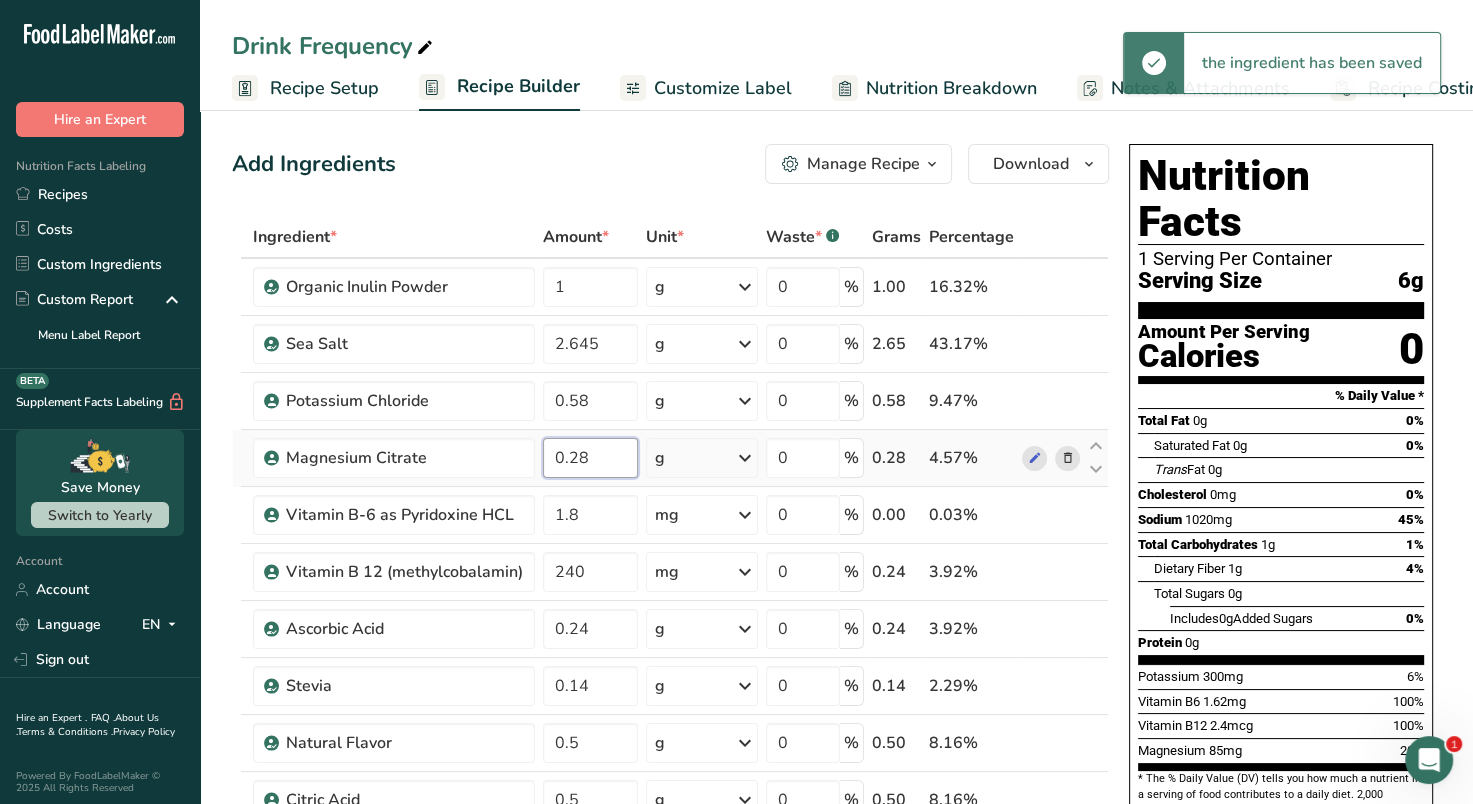 click on "0.28" at bounding box center [590, 458] 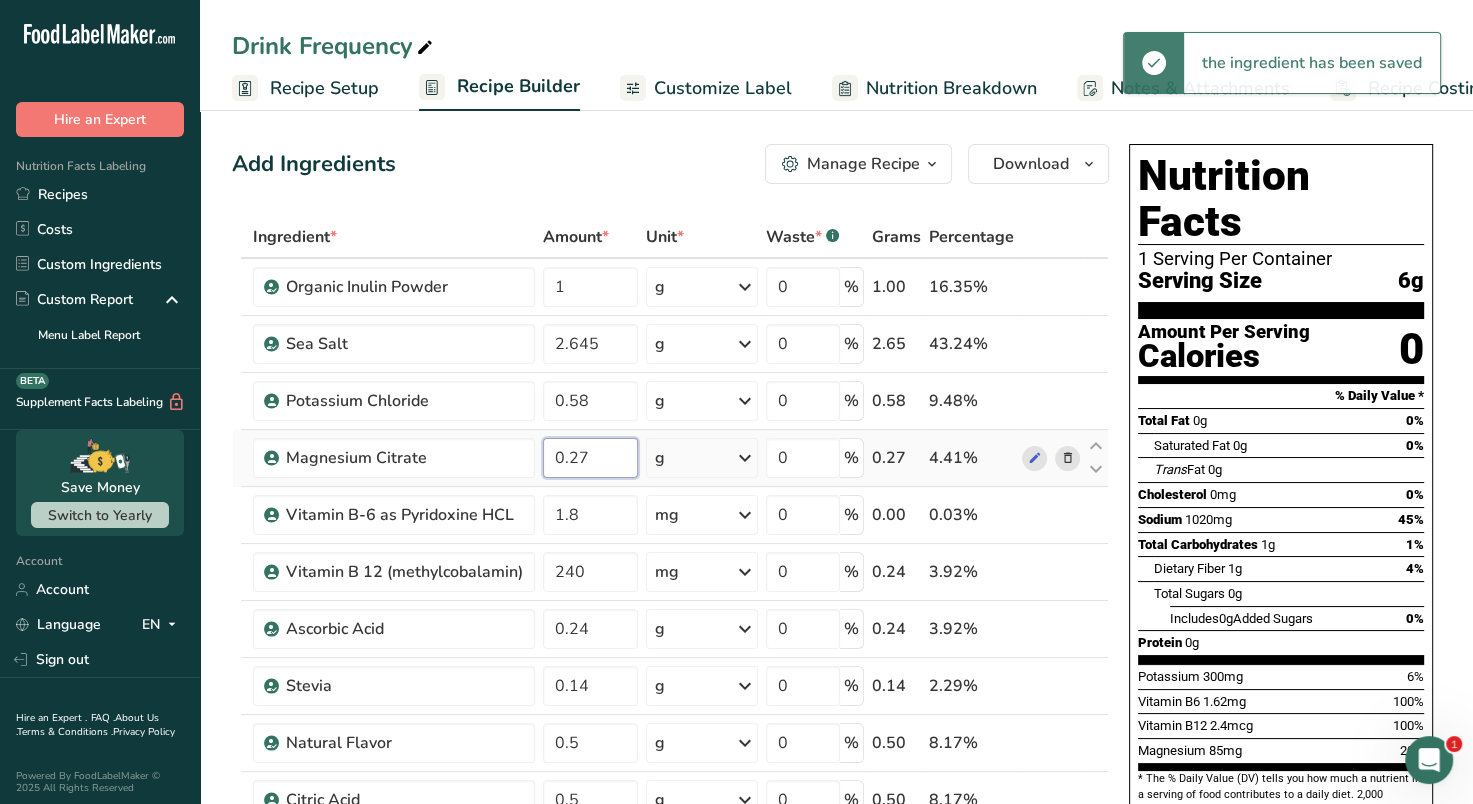 type on "0.27" 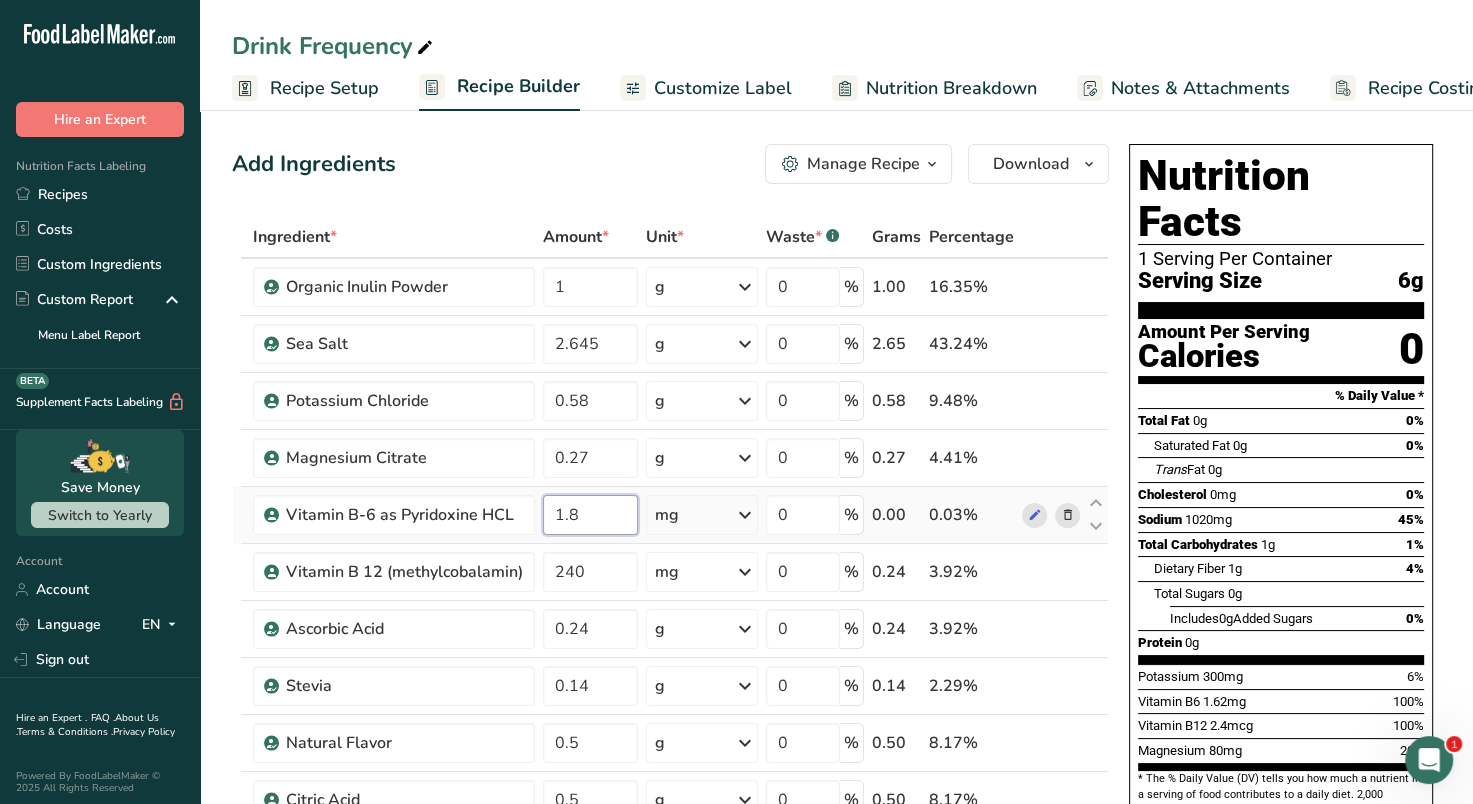 click on "1.8" at bounding box center (590, 515) 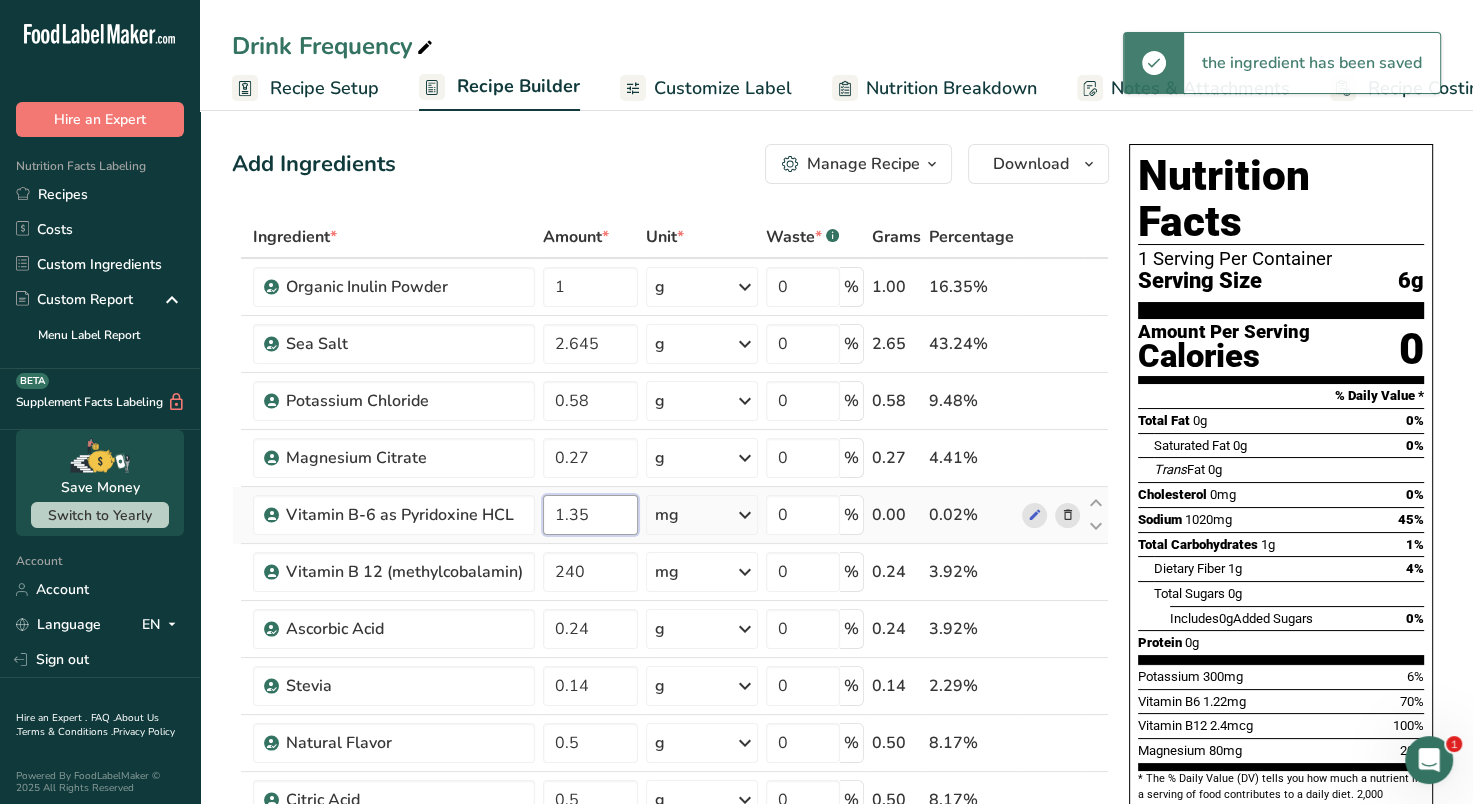 click on "1.35" at bounding box center [590, 515] 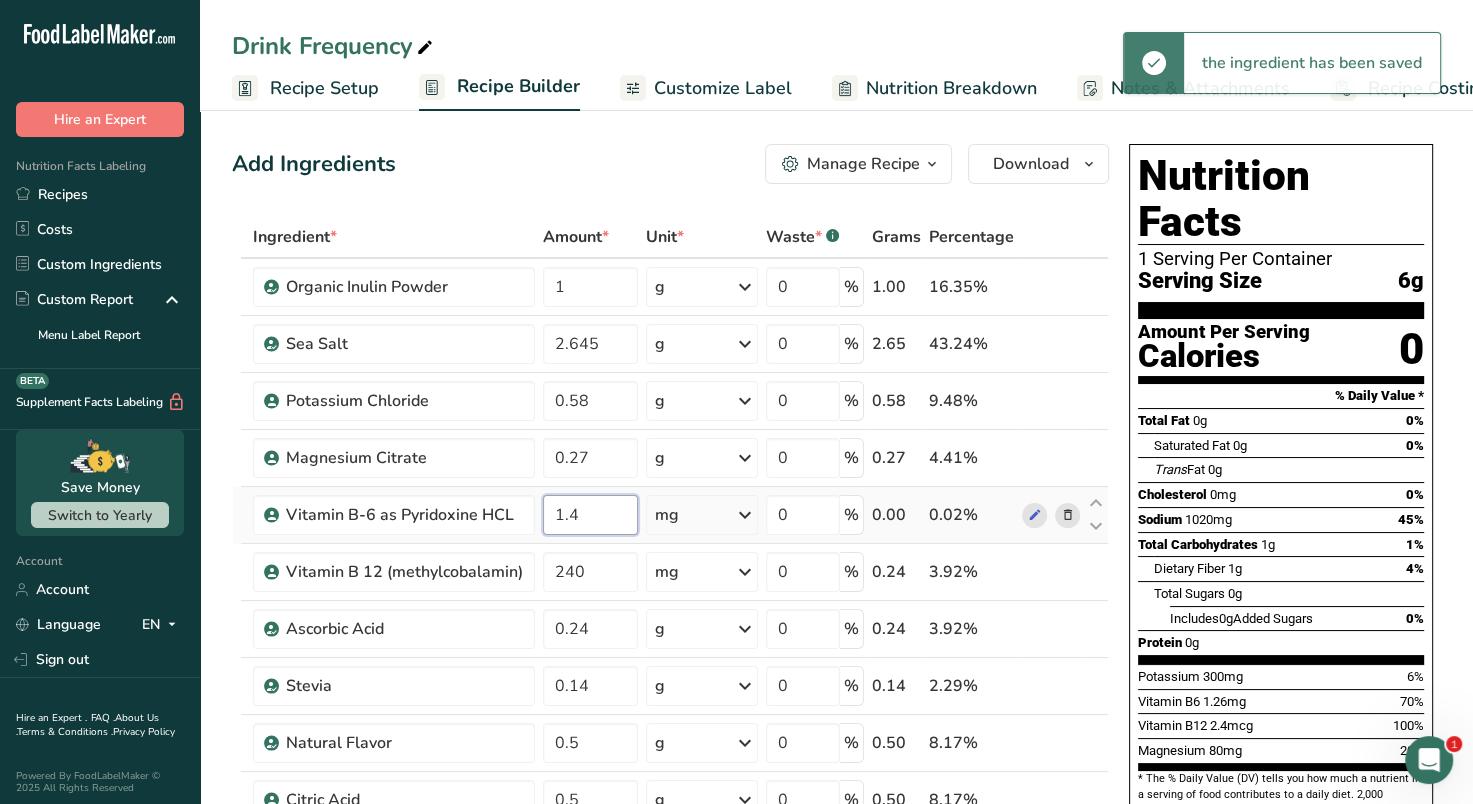 click on "1.4" at bounding box center [590, 515] 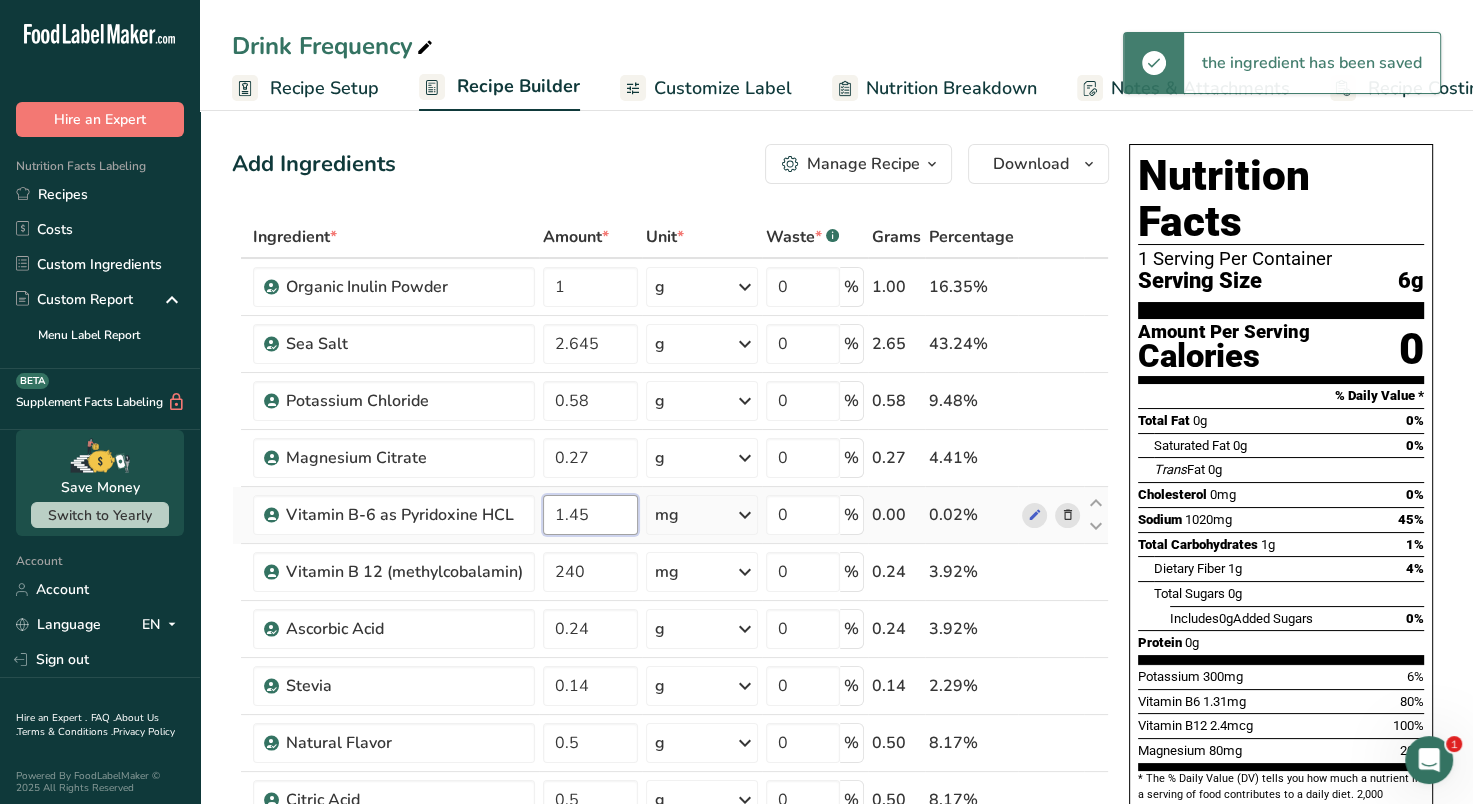click on "1.45" at bounding box center (590, 515) 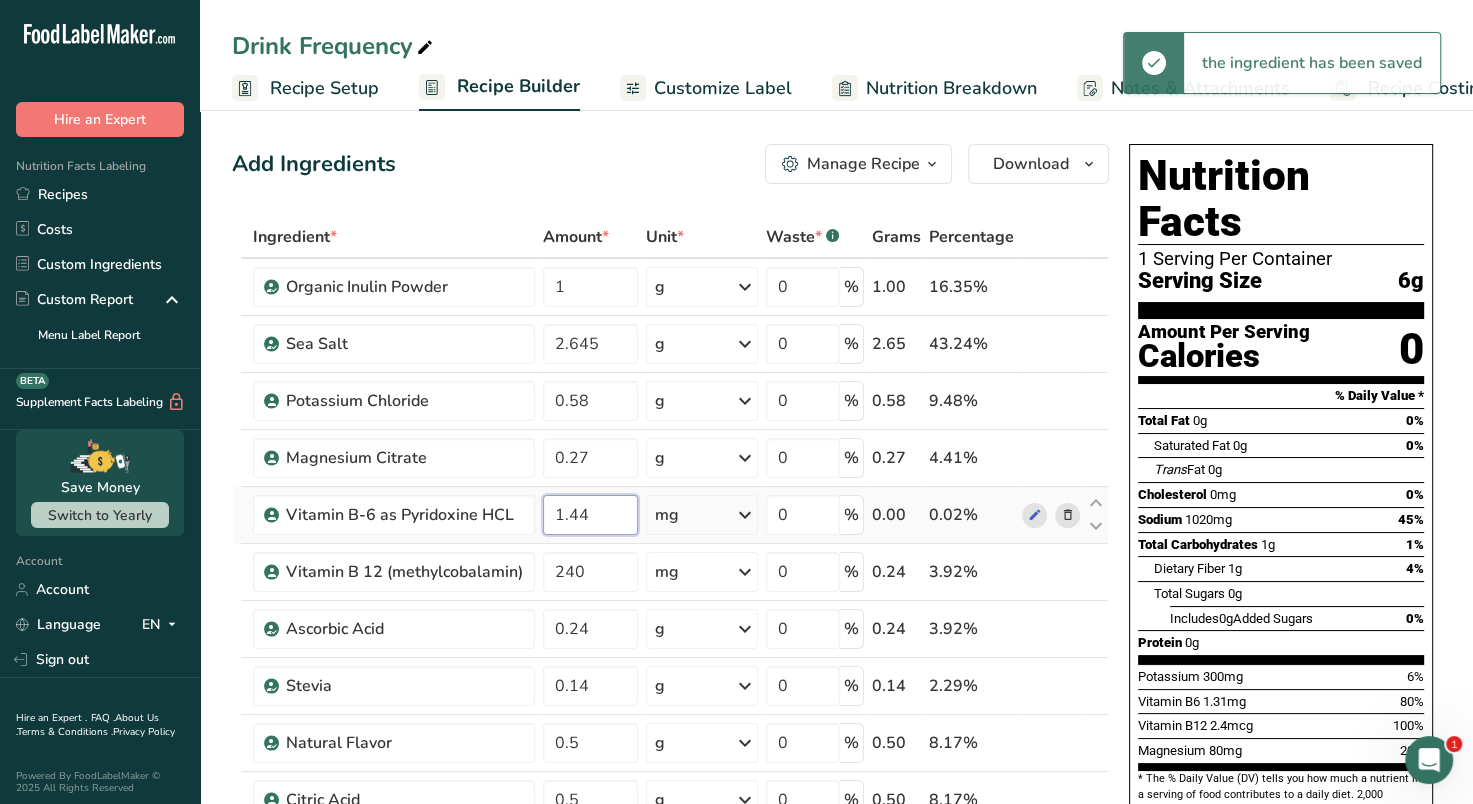 type on "1.44" 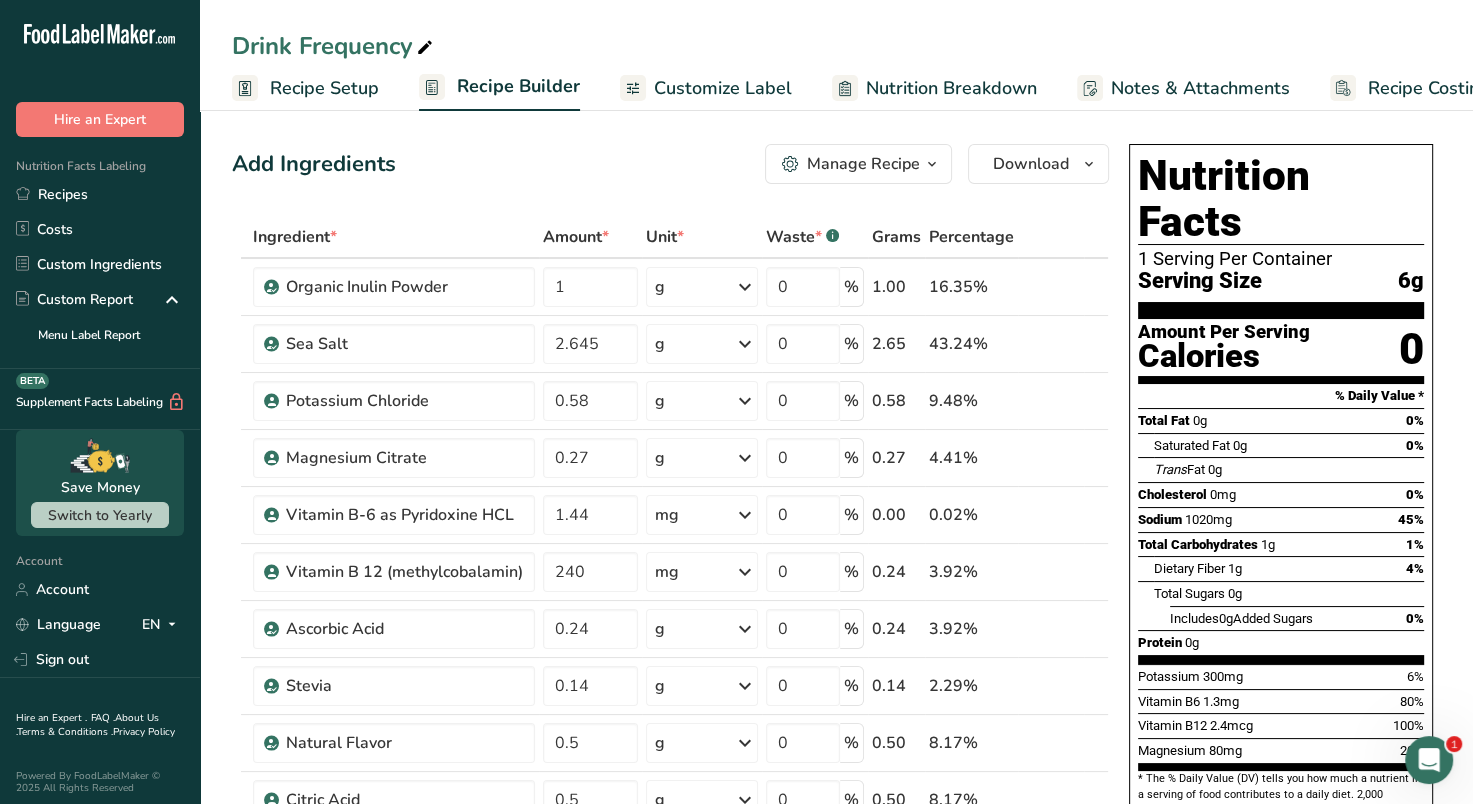 click on "Customize Label" at bounding box center [723, 88] 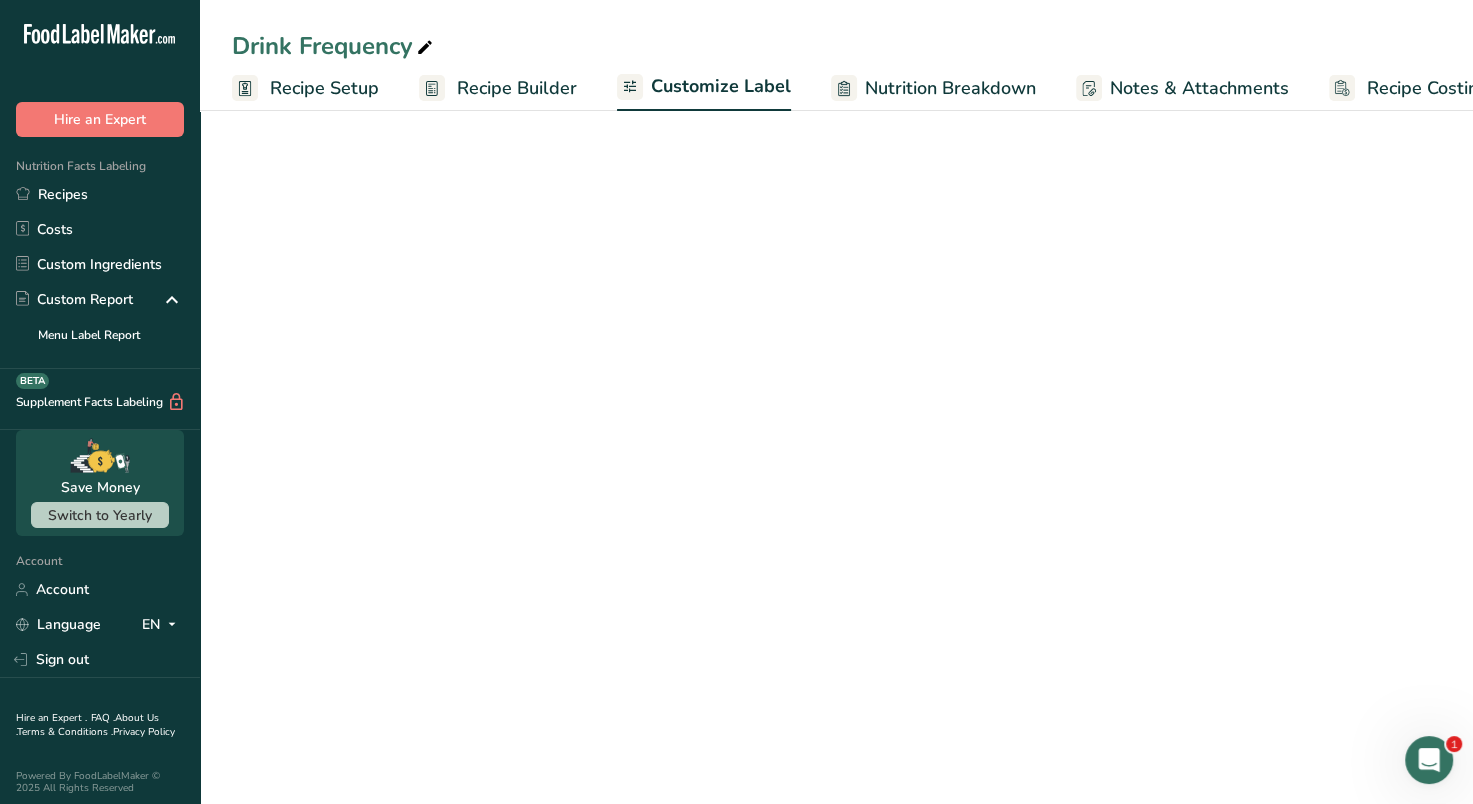 scroll, scrollTop: 0, scrollLeft: 48, axis: horizontal 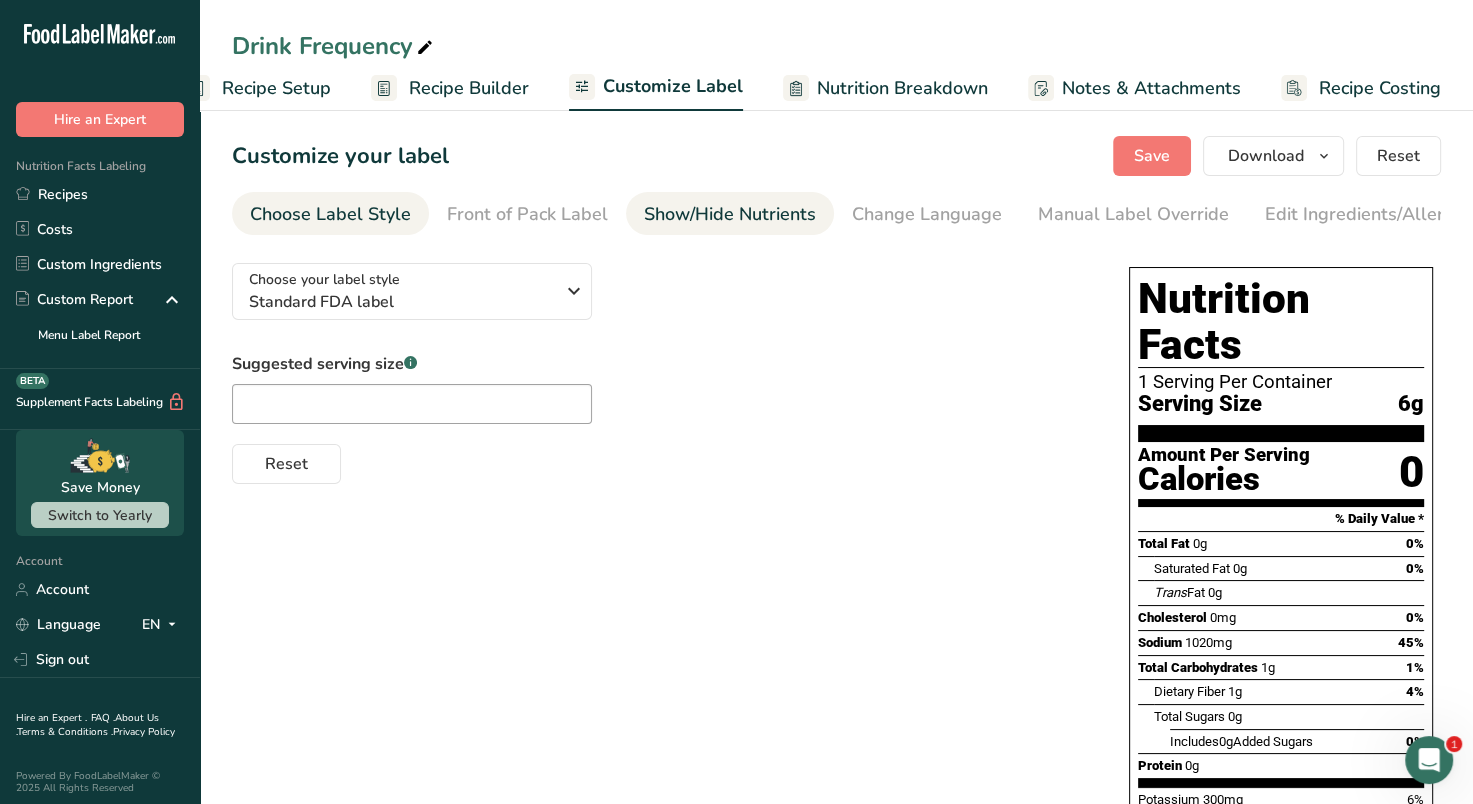 click on "Show/Hide Nutrients" at bounding box center [730, 214] 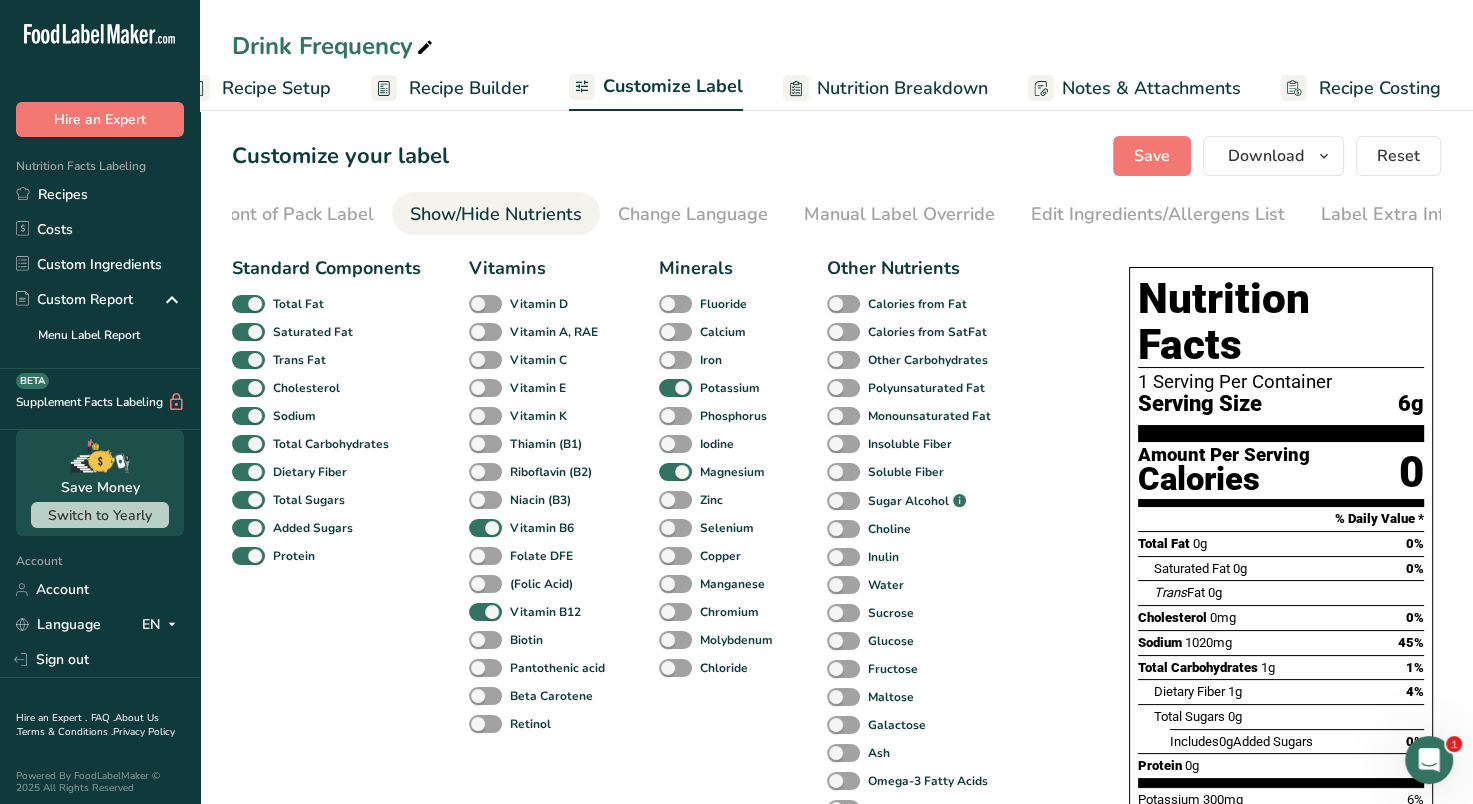 scroll, scrollTop: 0, scrollLeft: 244, axis: horizontal 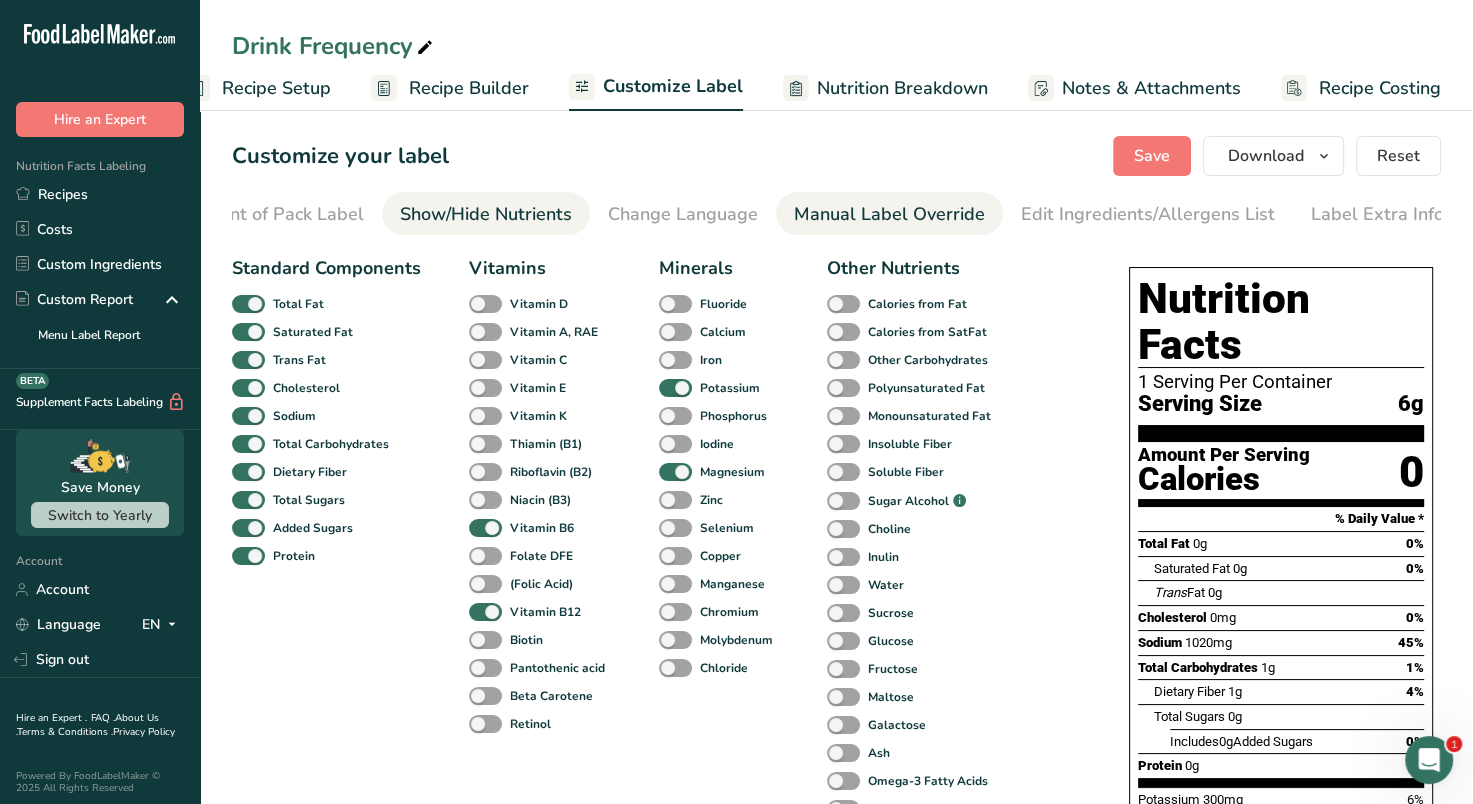 click on "Manual Label Override" at bounding box center [889, 214] 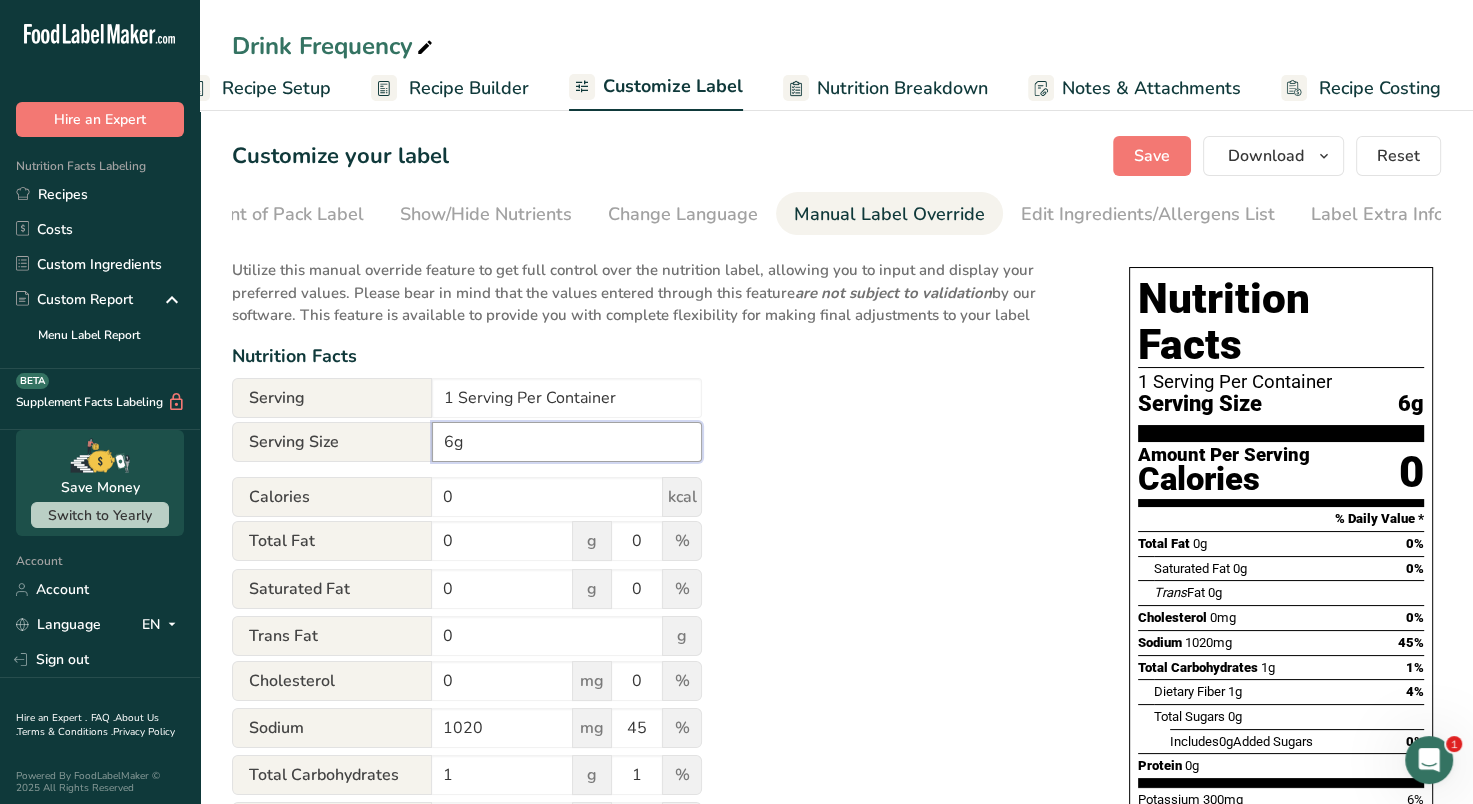 click on "6g" at bounding box center (567, 442) 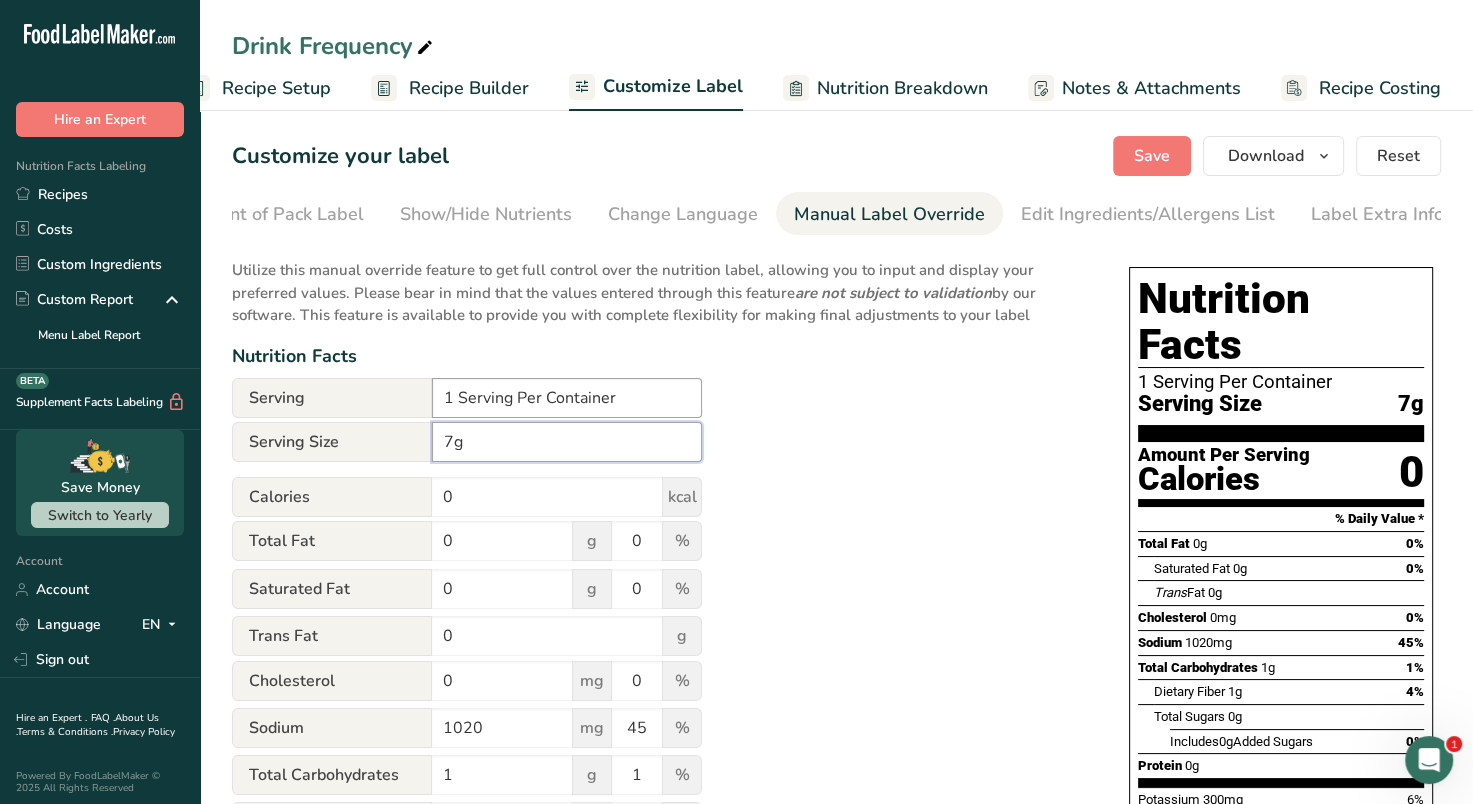type on "7g" 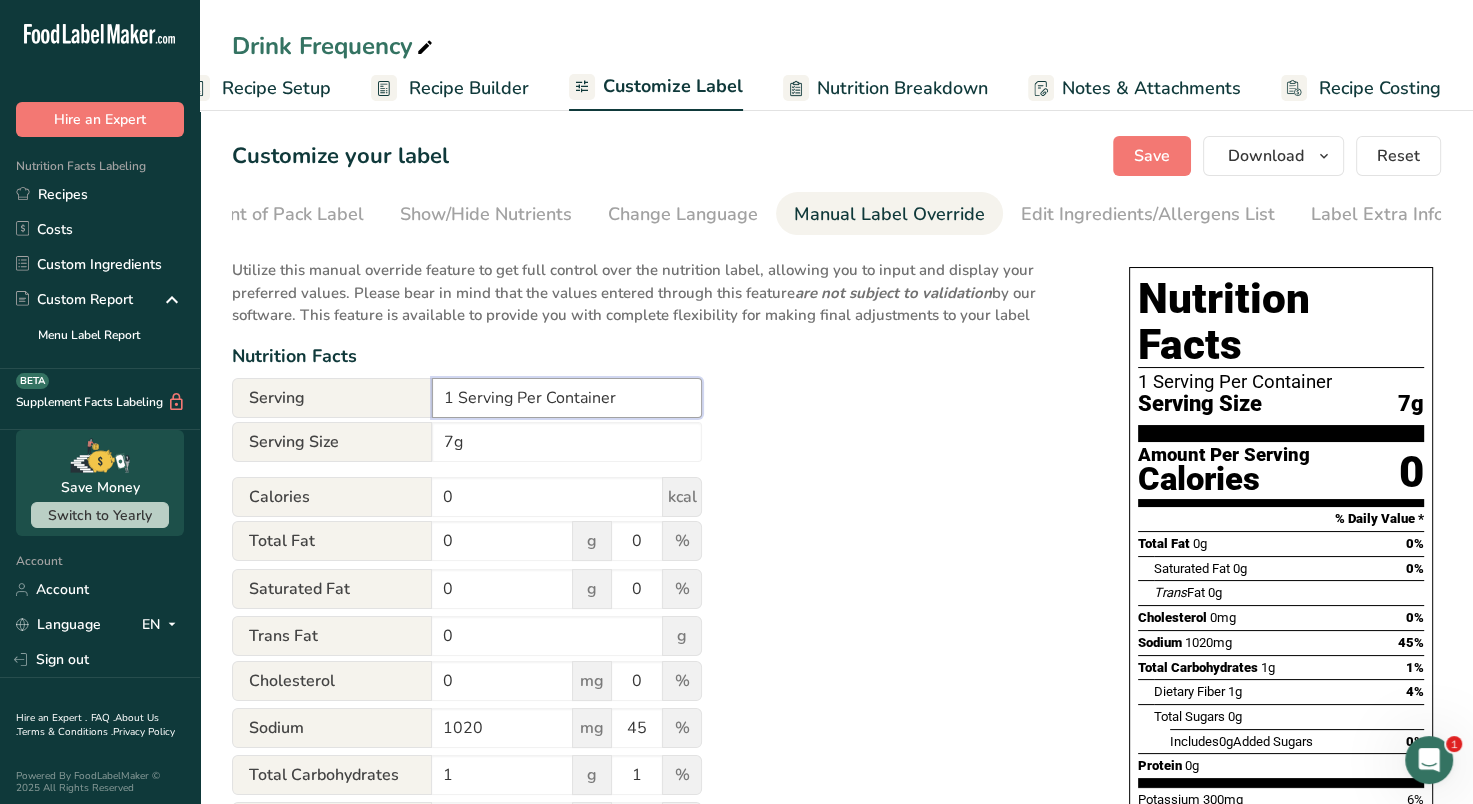 drag, startPoint x: 619, startPoint y: 401, endPoint x: 456, endPoint y: 408, distance: 163.15024 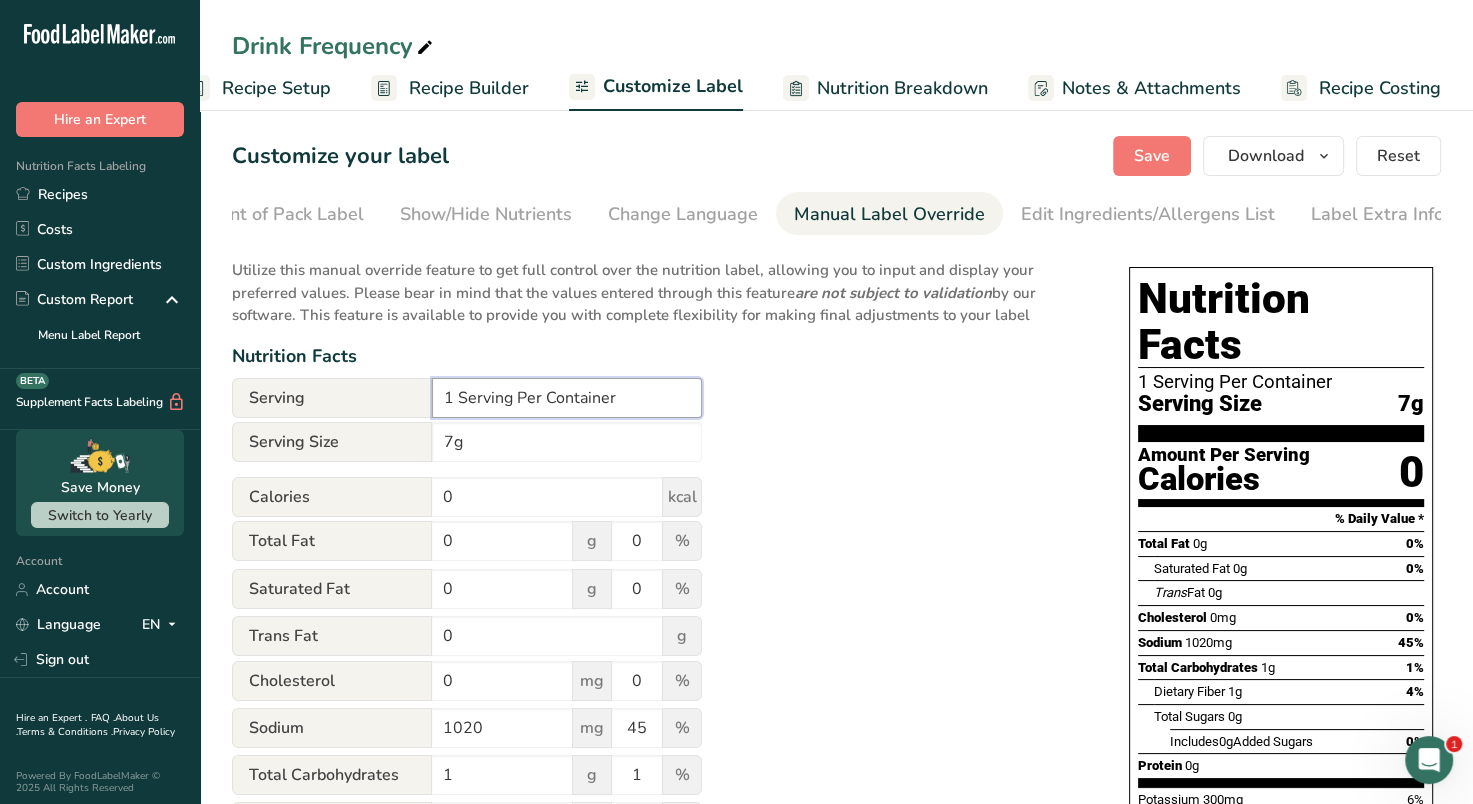 click on "1 Serving Per Container" at bounding box center (567, 398) 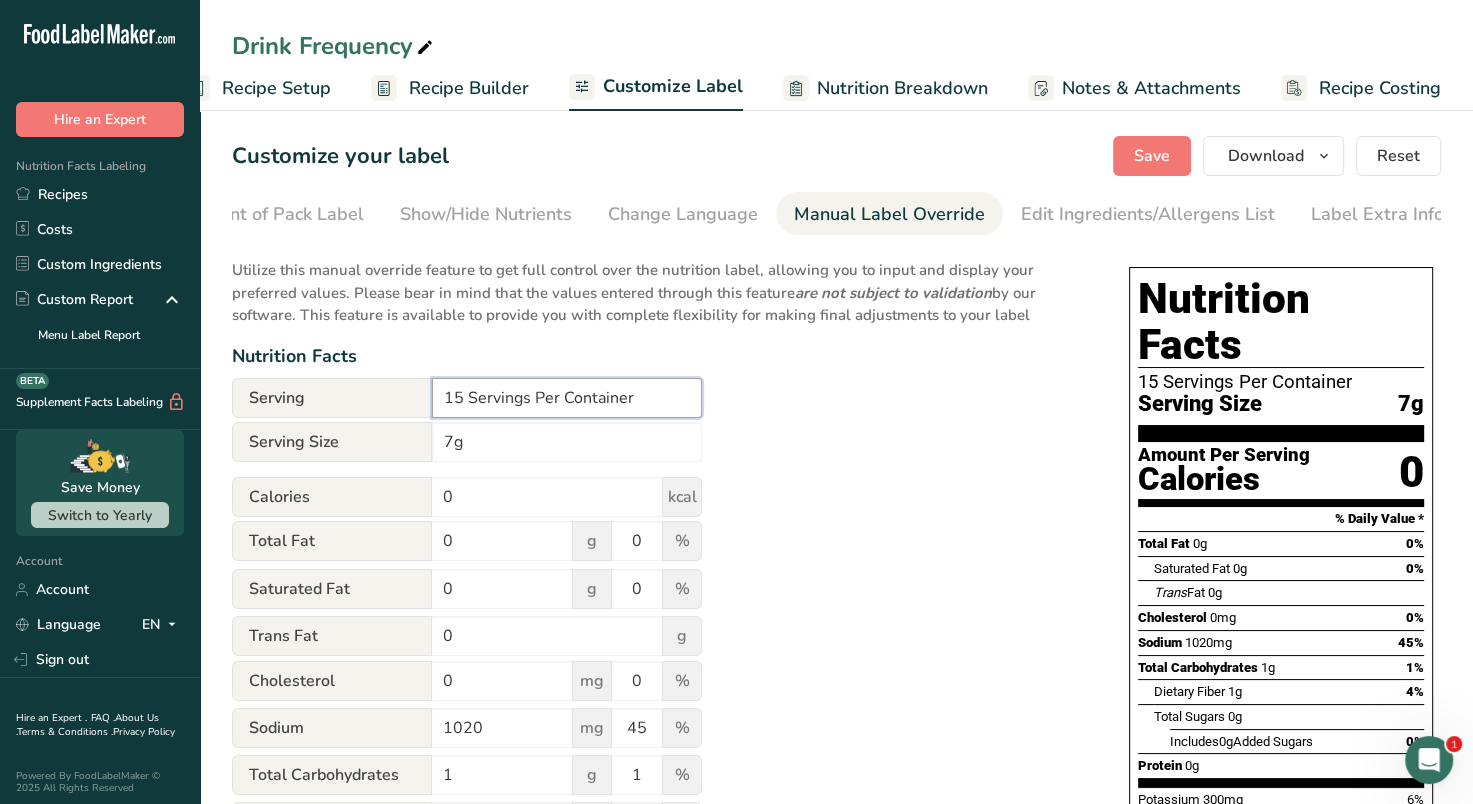 type on "15 Servings Per Container" 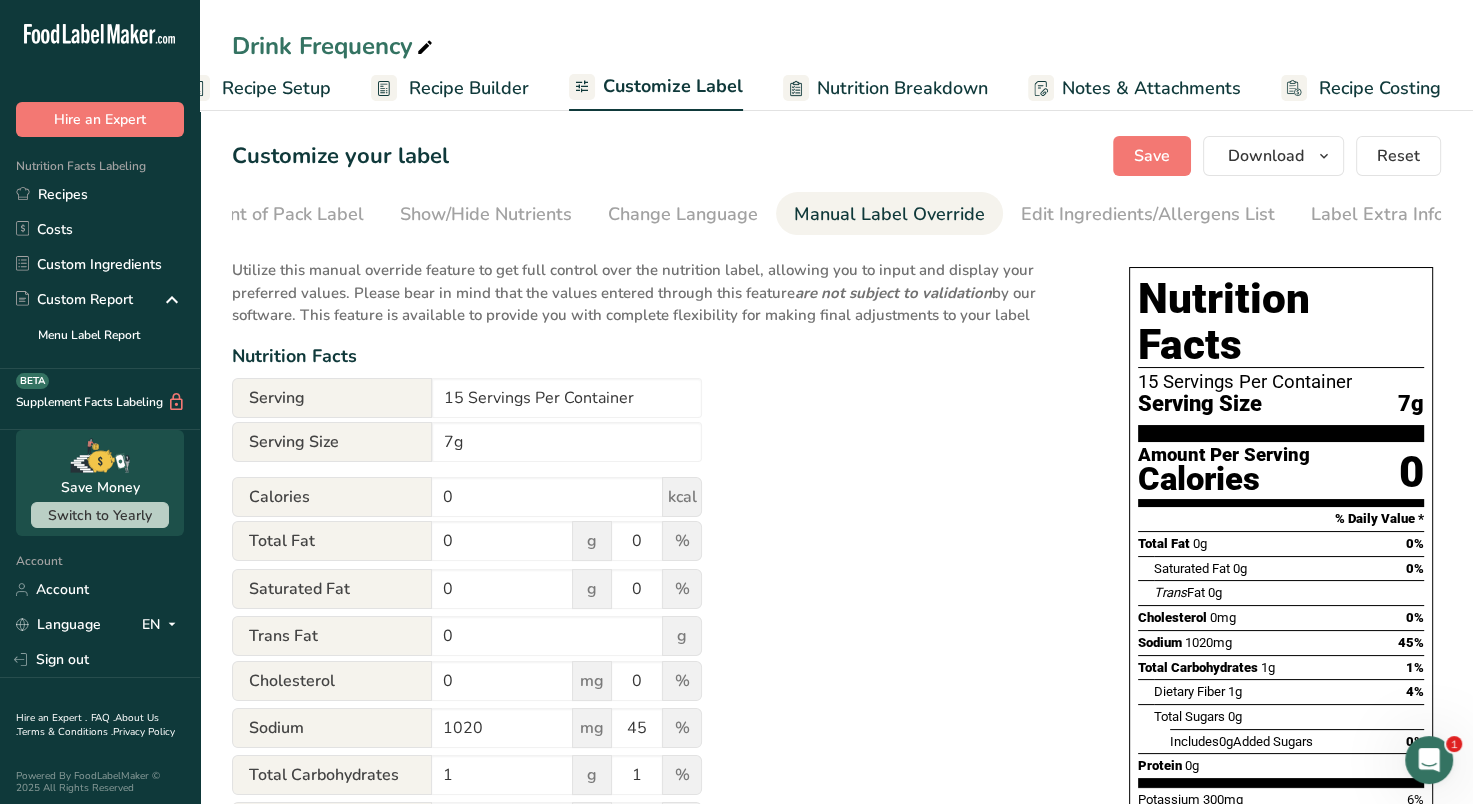 click on "Utilize this manual override feature to get full control over the nutrition label, allowing you to input and display your preferred values. Please bear in mind that the values entered through this feature
are not subject to validation
by our software. This feature is available to provide you with complete flexibility for making final adjustments to your label
Nutrition Facts
Serving
15 Servings Per Container
Serving Size
7g
Calories
0
kcal
Total Fat
0
g
0
%
Saturated Fat
0
g
0
%
Trans Fat
0
g
Cholesterol
0
mg
0
%
Sodium
1020
mg
45
%
1     1" at bounding box center [660, 737] 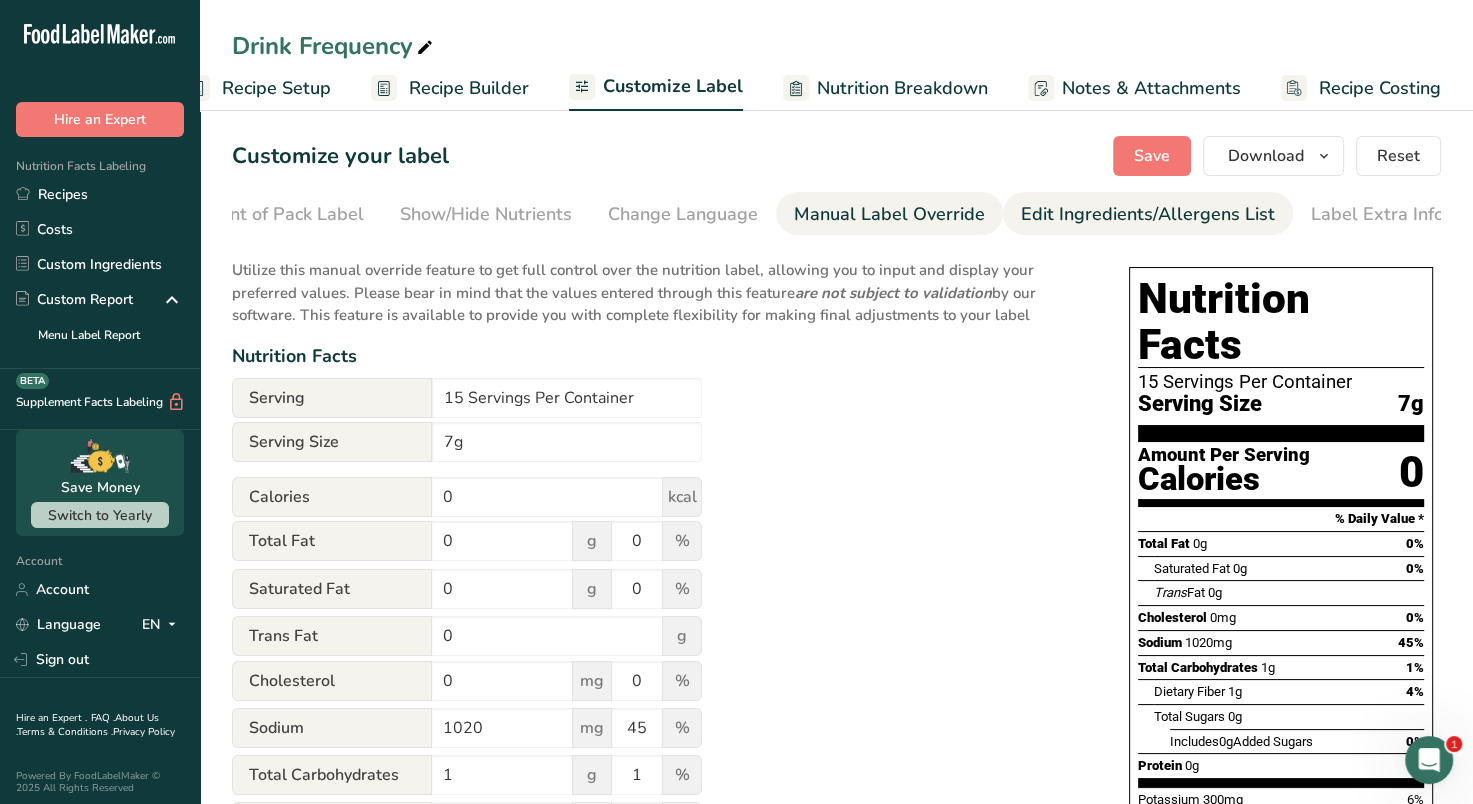 click on "Edit Ingredients/Allergens List" at bounding box center [1148, 214] 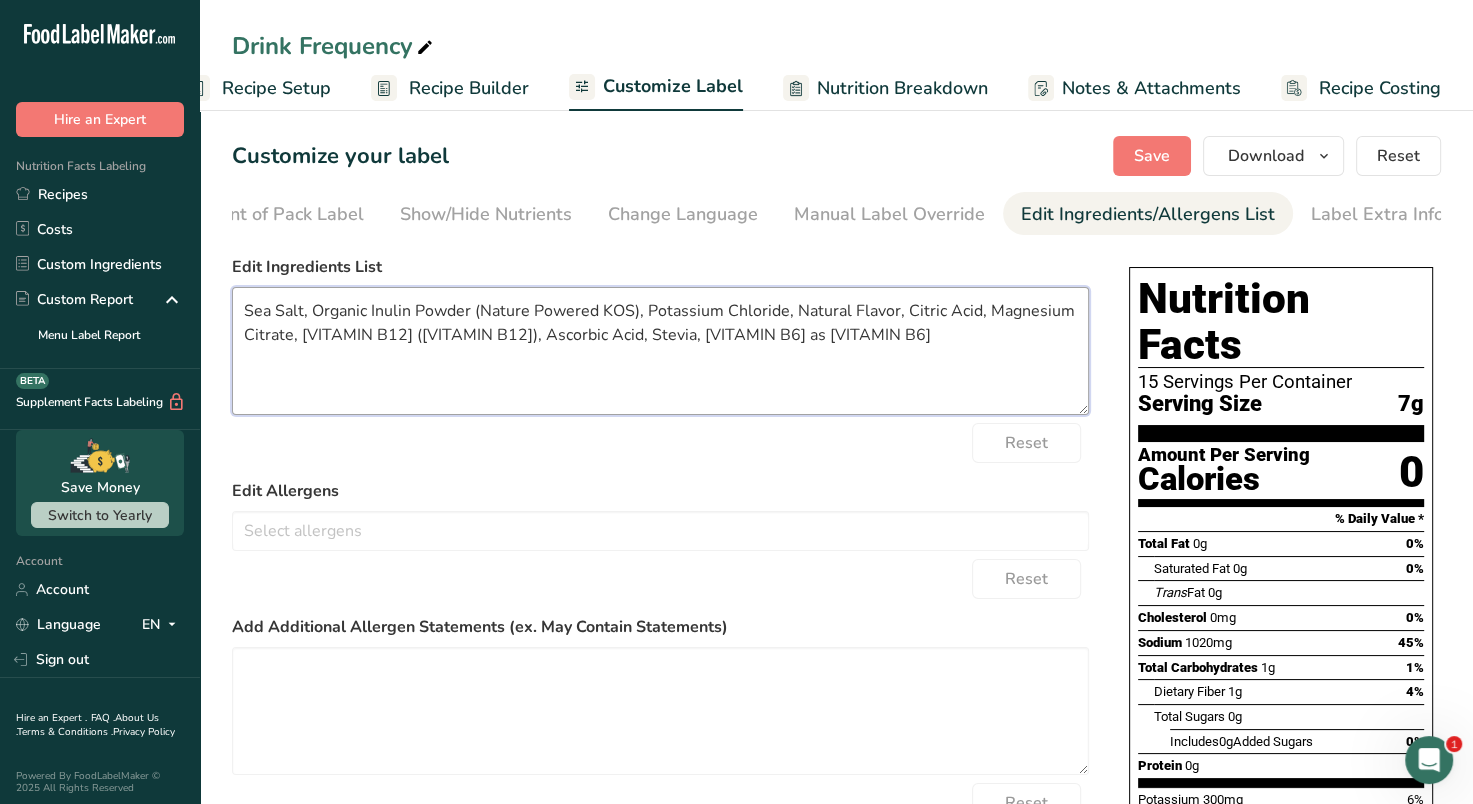 click on "Sea Salt, Organic Inulin Powder (Nature Powered KOS), Potassium Chloride, Natural Flavor, Citric Acid, Magnesium Citrate, [VITAMIN B12] ([VITAMIN B12]), Ascorbic Acid, Stevia, [VITAMIN B6] as [VITAMIN B6]" at bounding box center (660, 351) 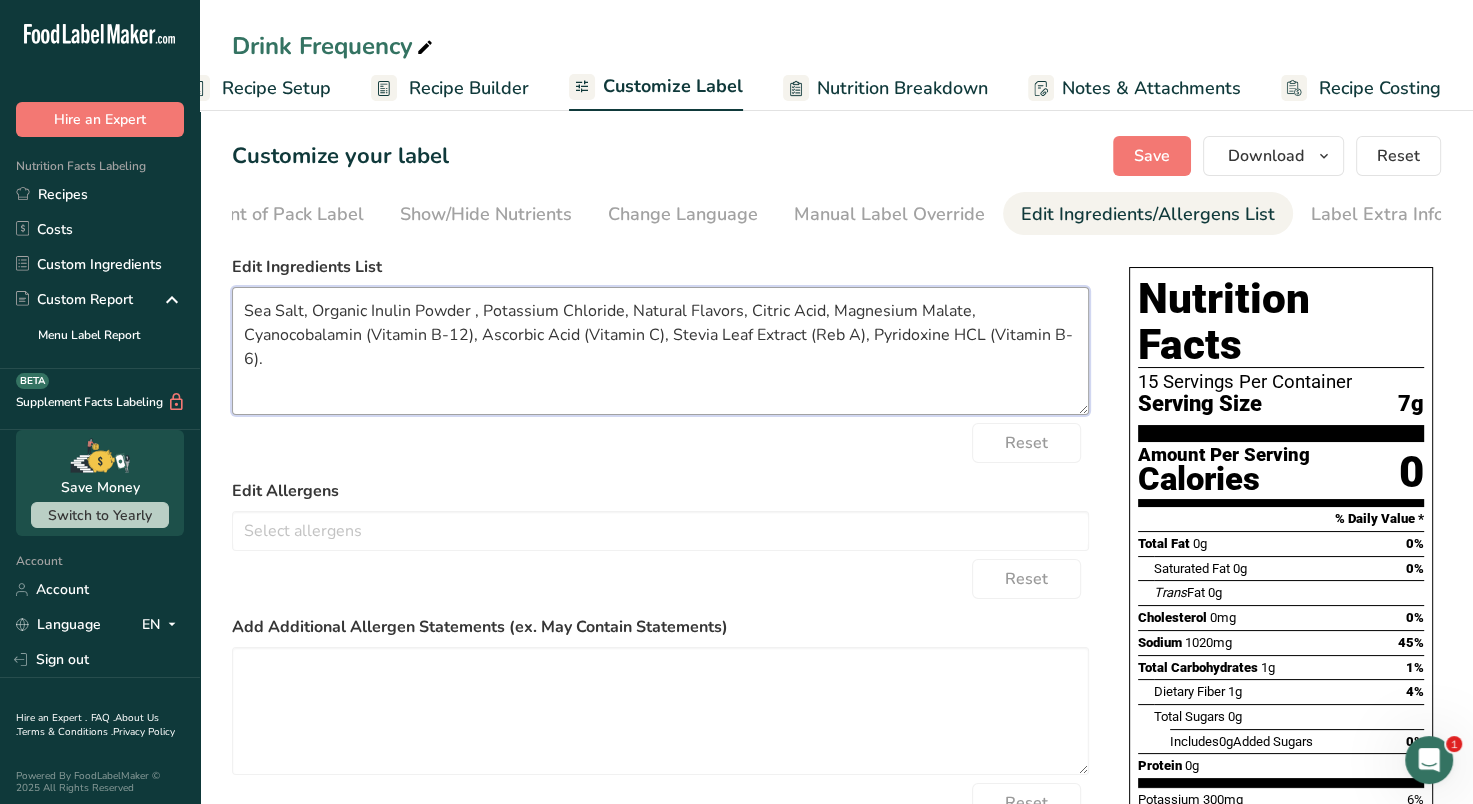 type on "Sea Salt, Organic Inulin Powder , Potassium Chloride, Natural Flavors, Citric Acid, Magnesium Malate, Cyanocobalamin (Vitamin B-12), Ascorbic Acid (Vitamin C), Stevia Leaf Extract (Reb A), Pyridoxine HCL (Vitamin B-6)." 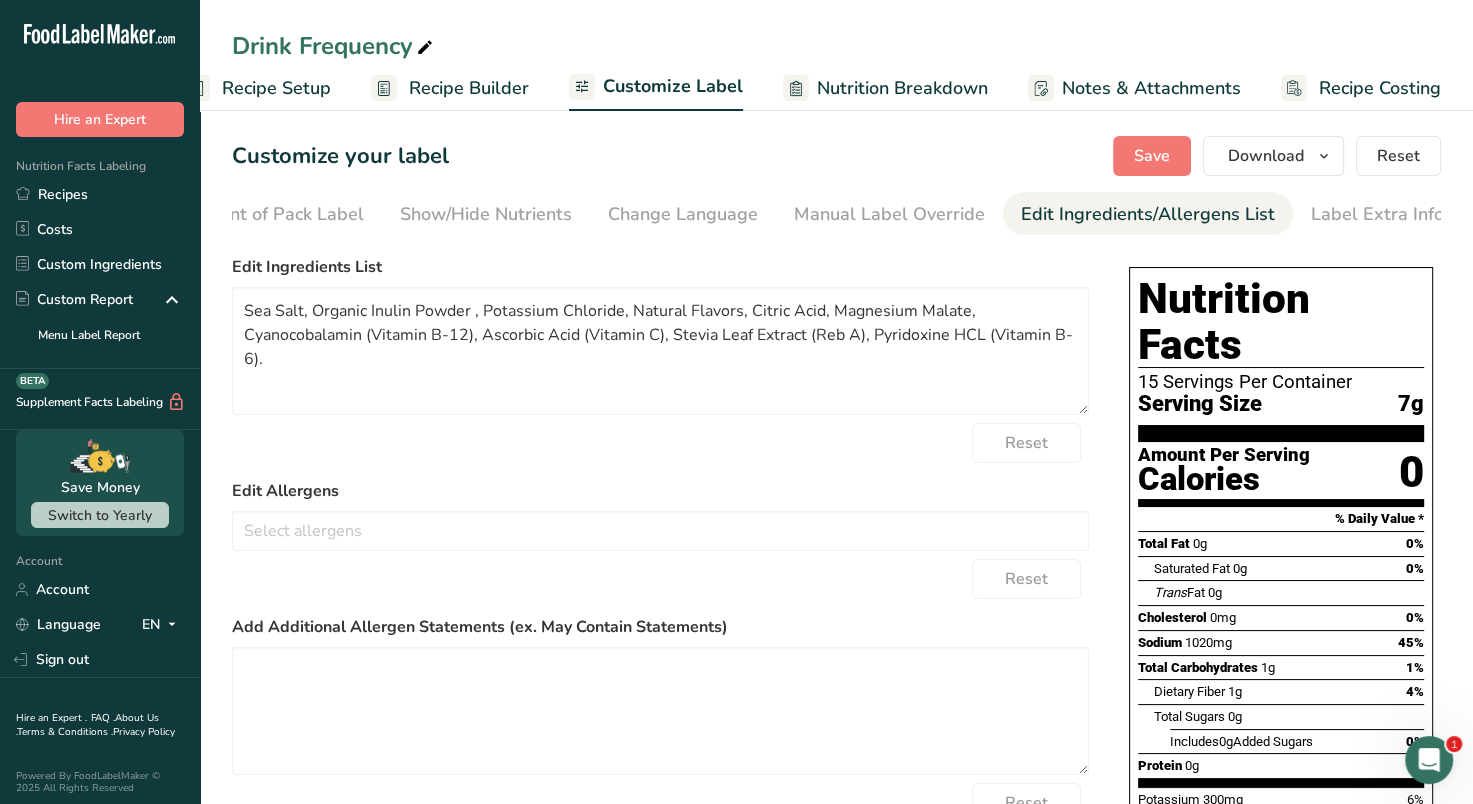 click on "Reset" at bounding box center (660, 443) 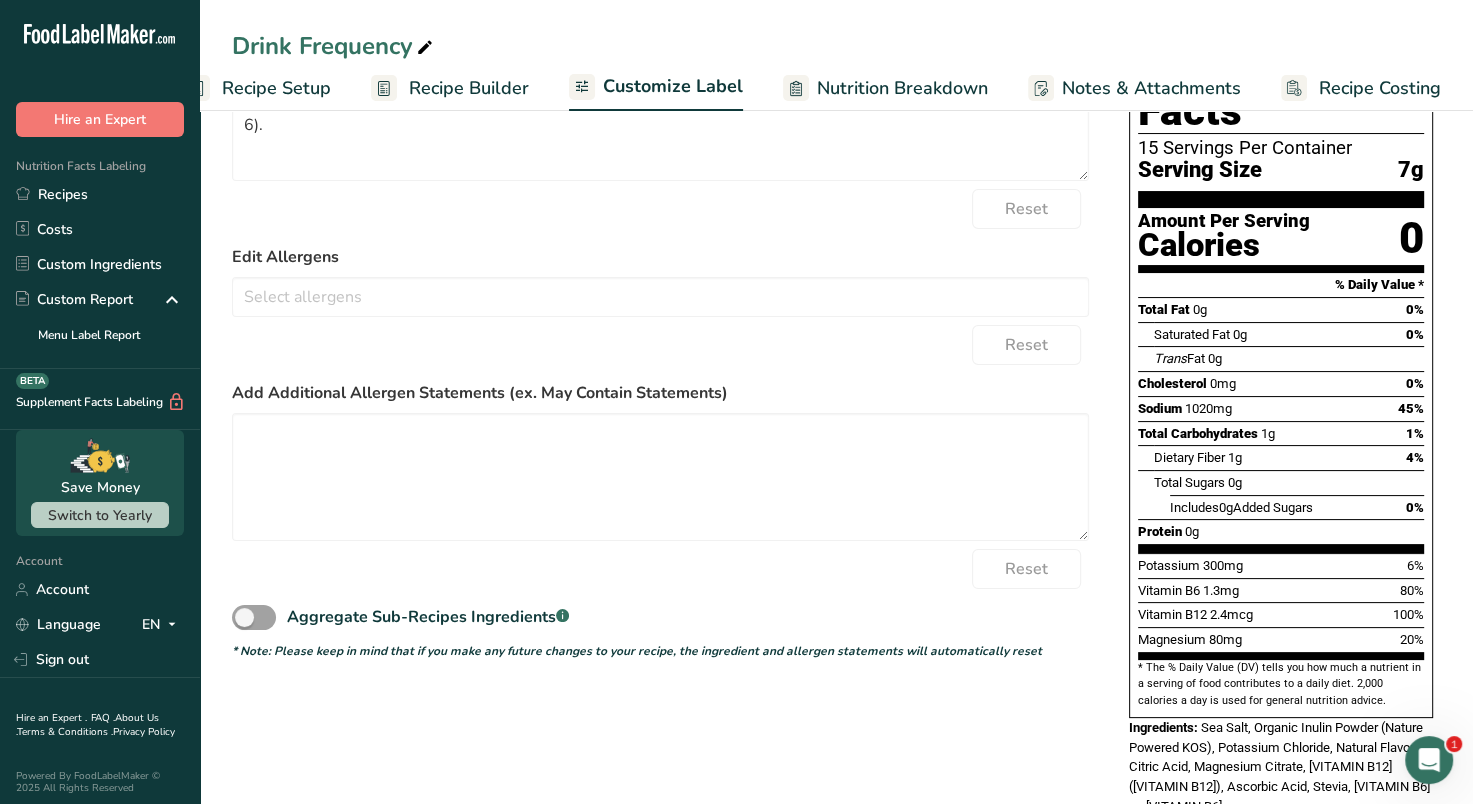 scroll, scrollTop: 0, scrollLeft: 0, axis: both 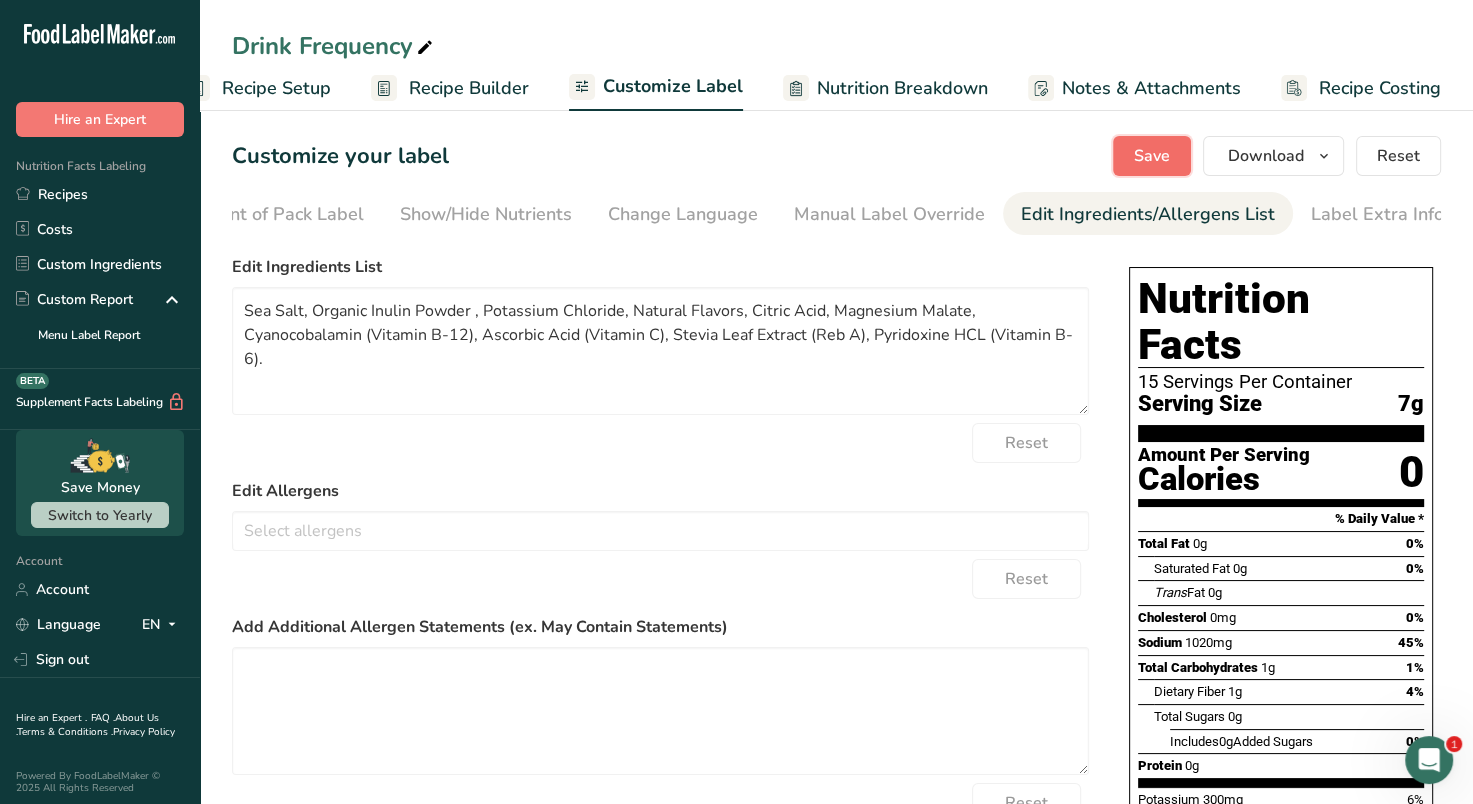 click on "Save" at bounding box center [1152, 156] 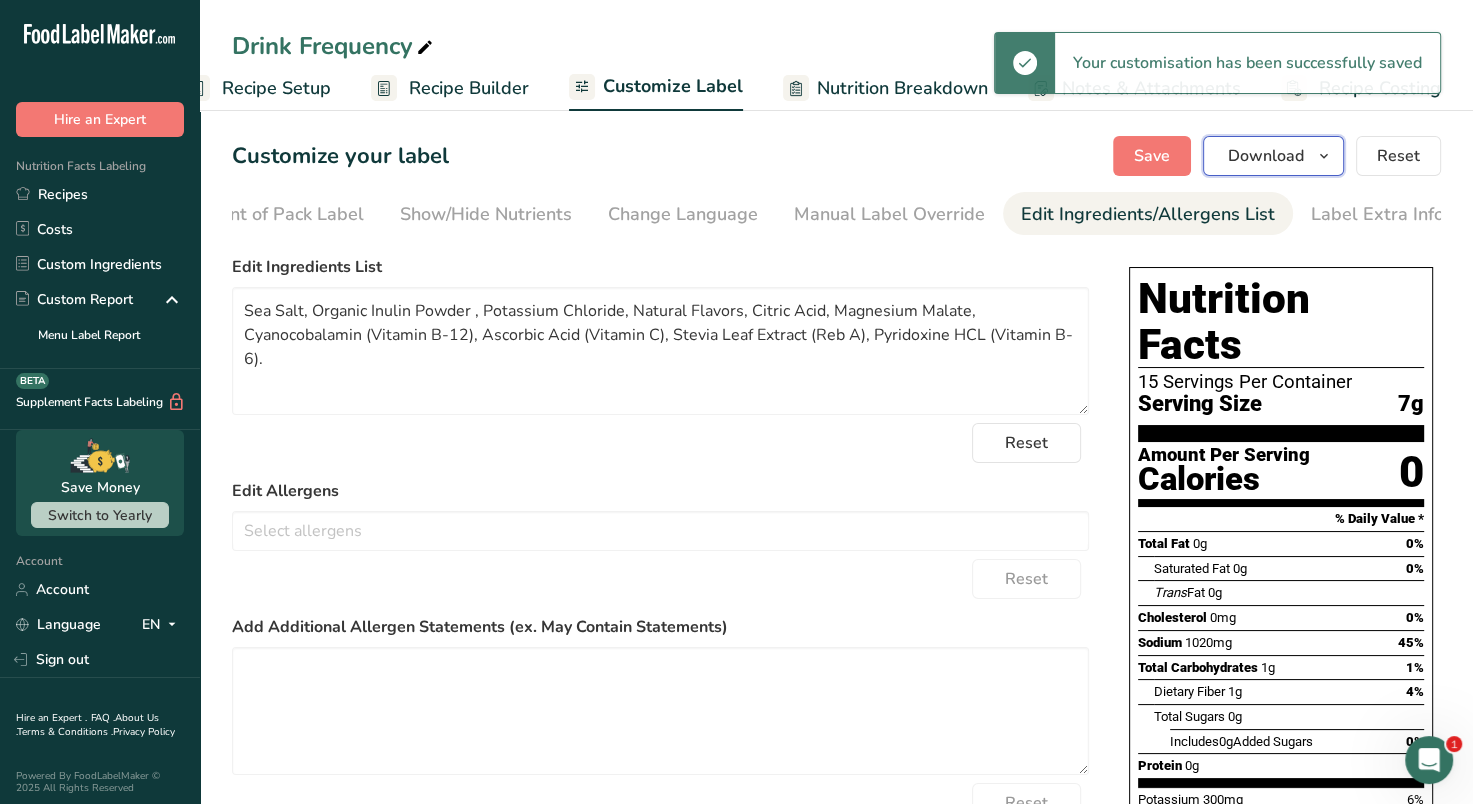 click on "Download" at bounding box center [1273, 156] 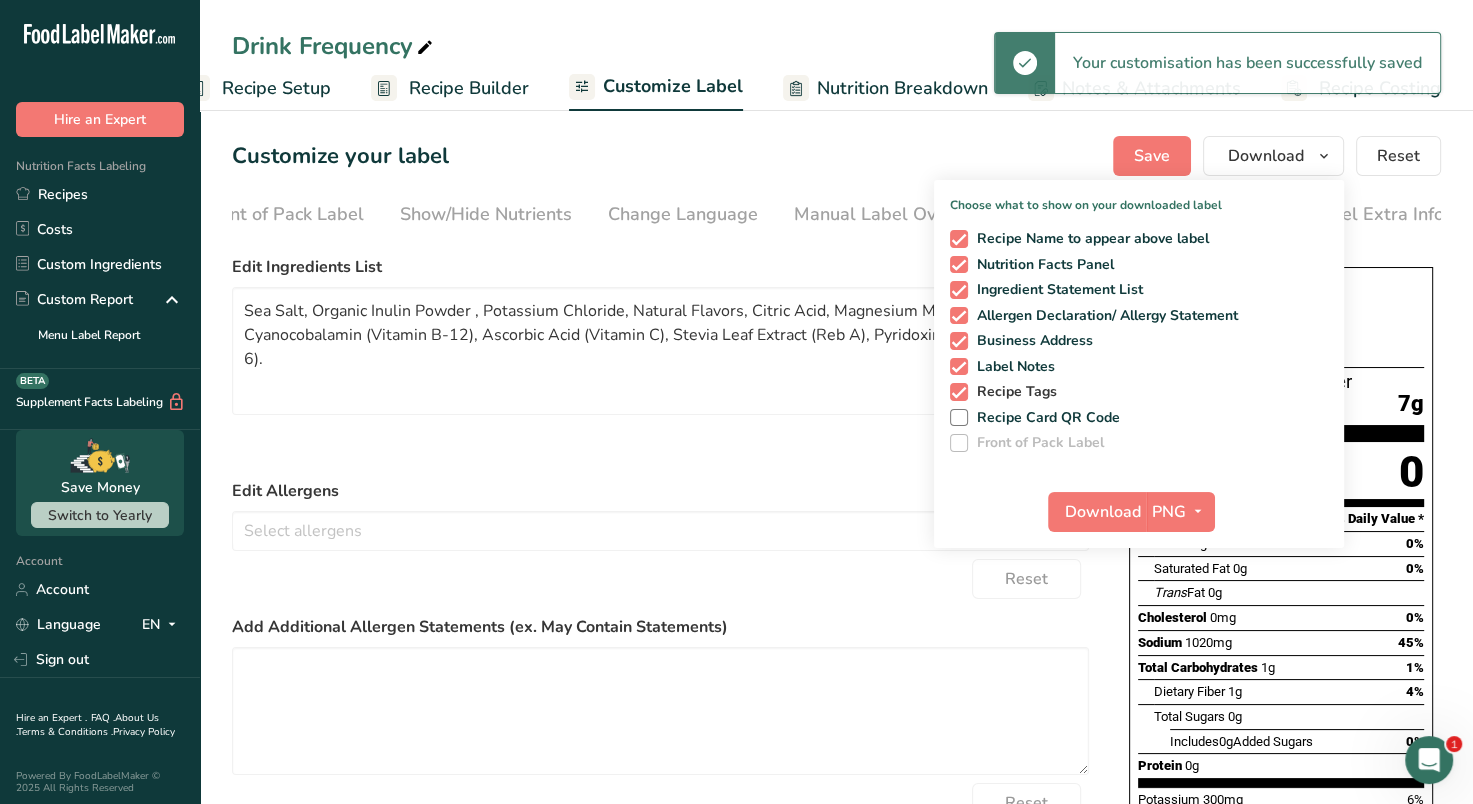 click at bounding box center [959, 392] 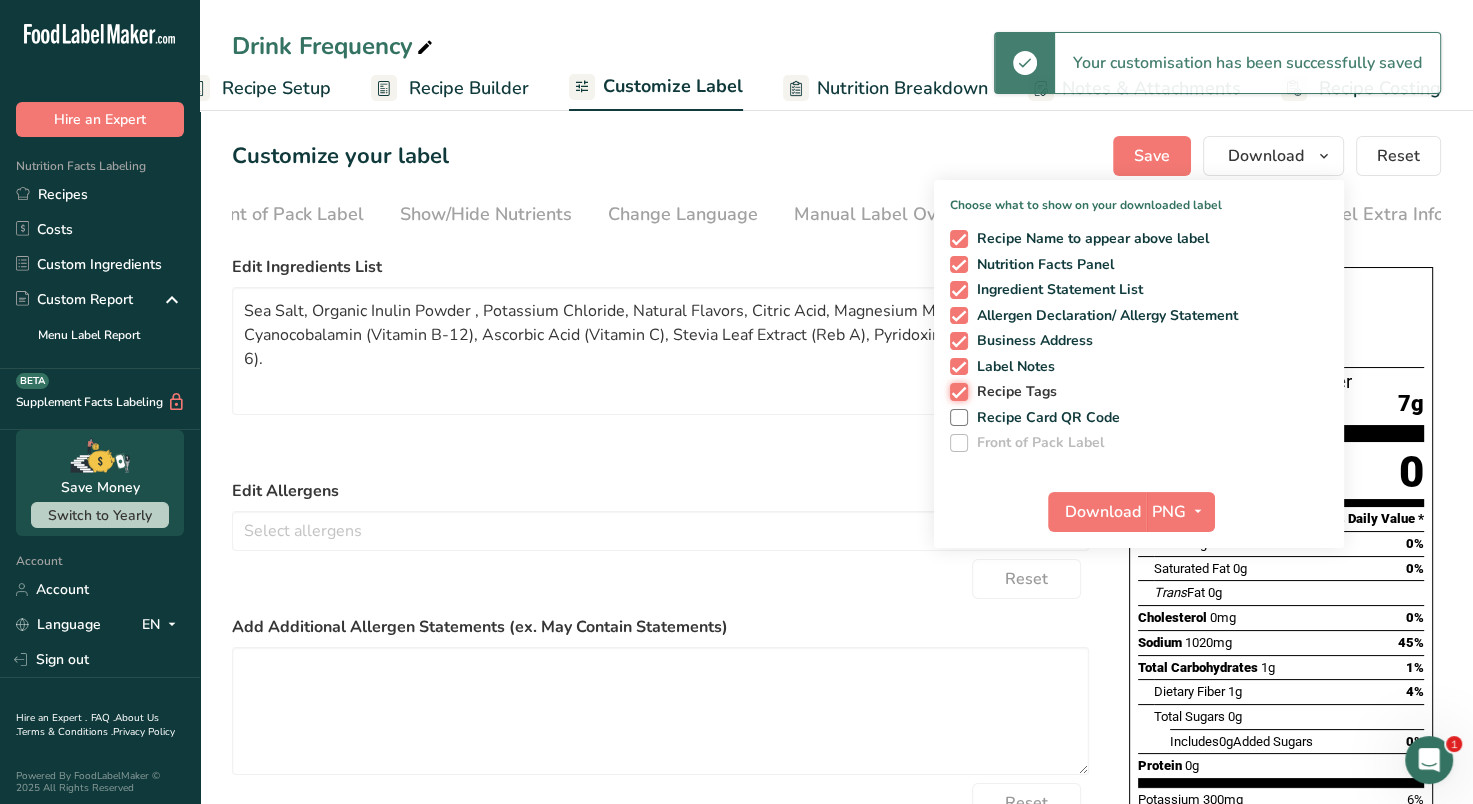 click on "Recipe Tags" at bounding box center (956, 391) 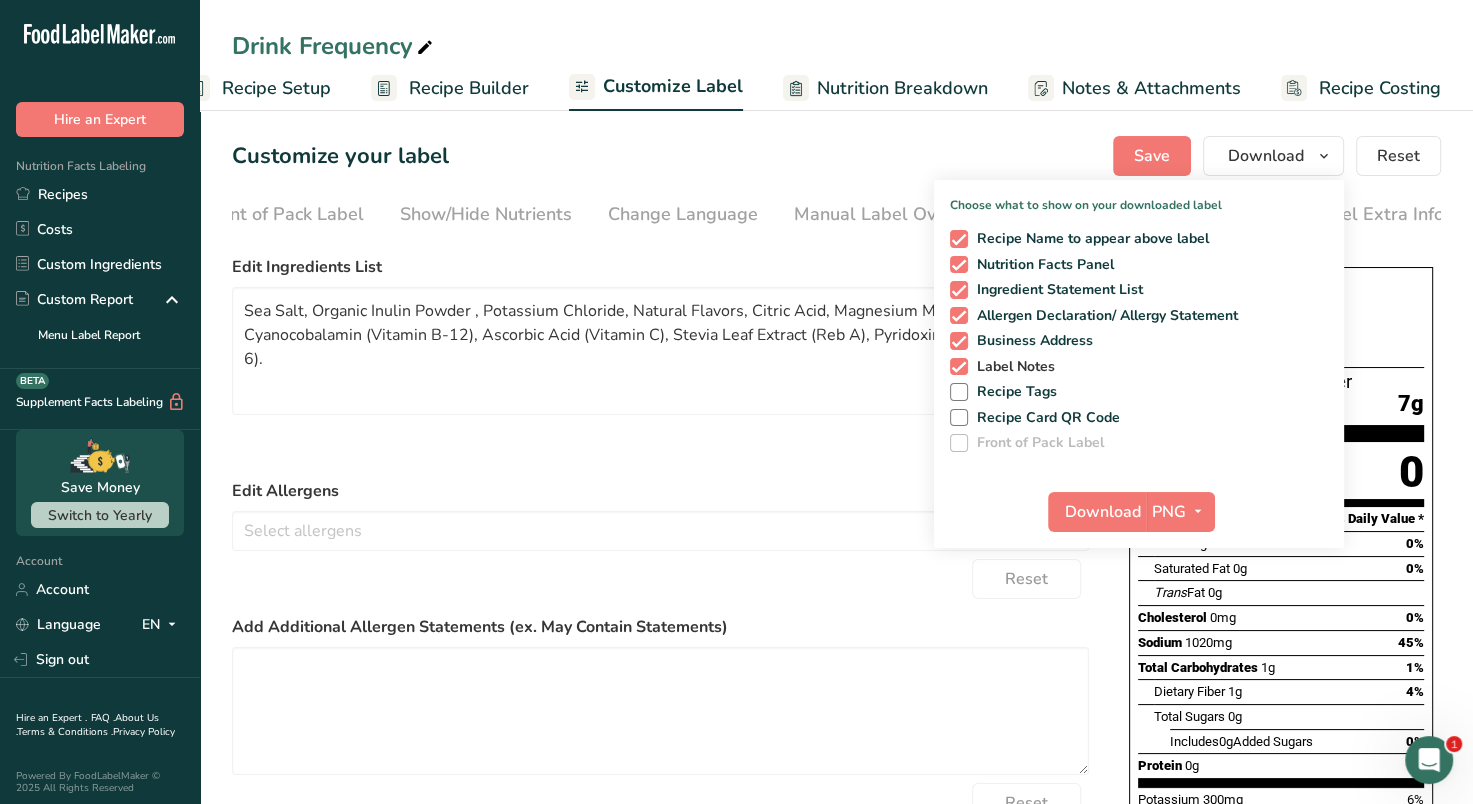 click at bounding box center [959, 367] 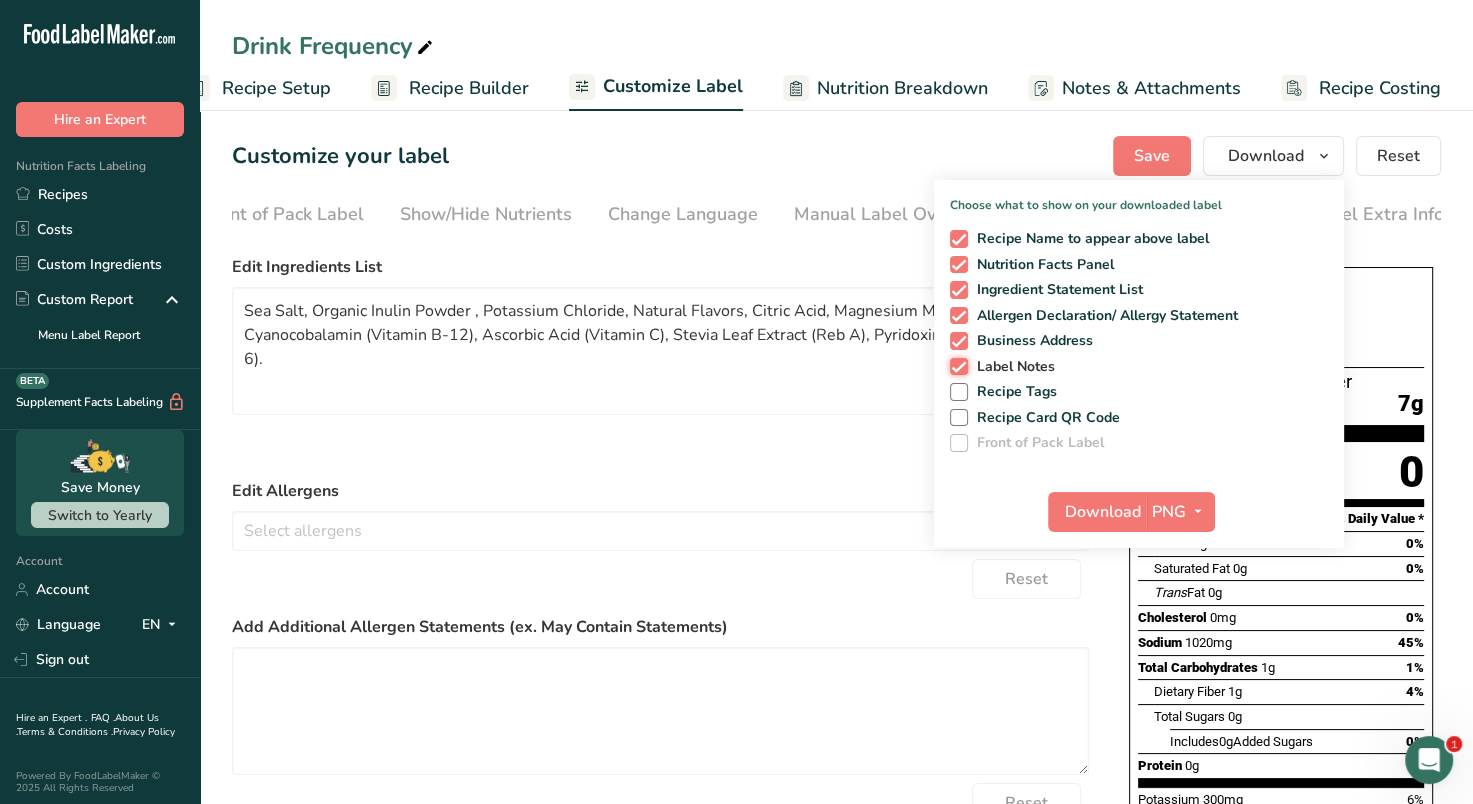click on "Label Notes" at bounding box center [956, 366] 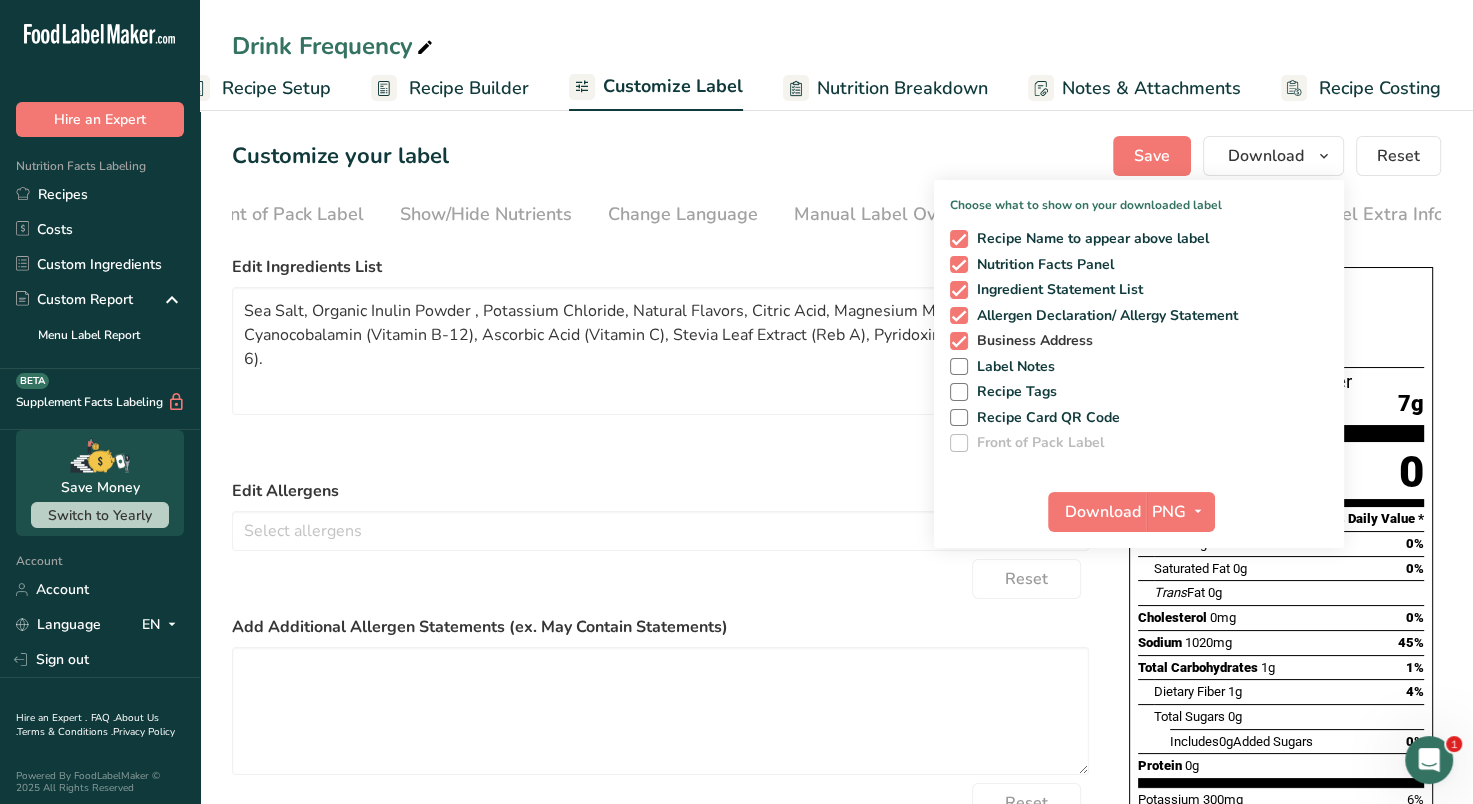 click at bounding box center (959, 341) 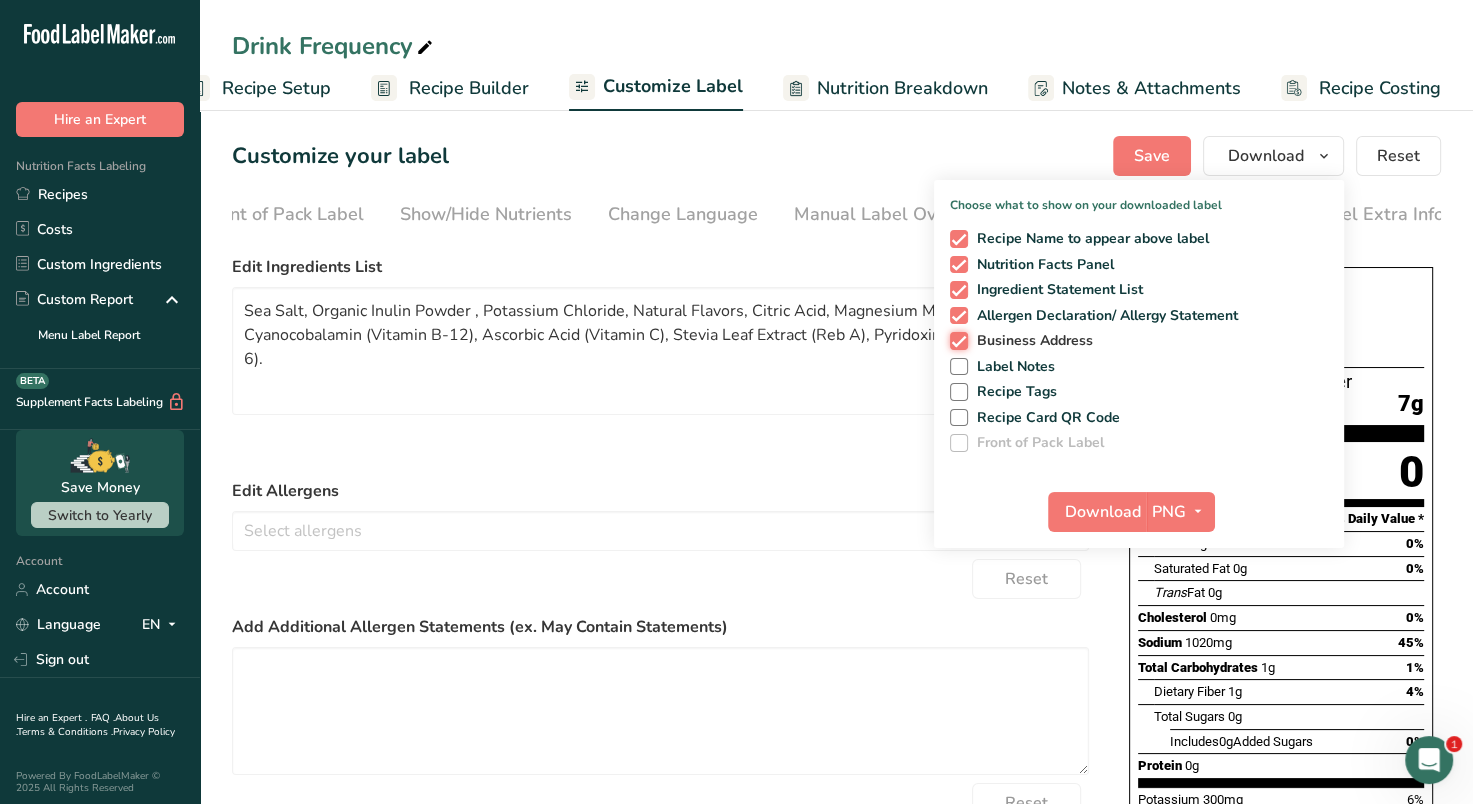 click on "Business Address" at bounding box center (956, 340) 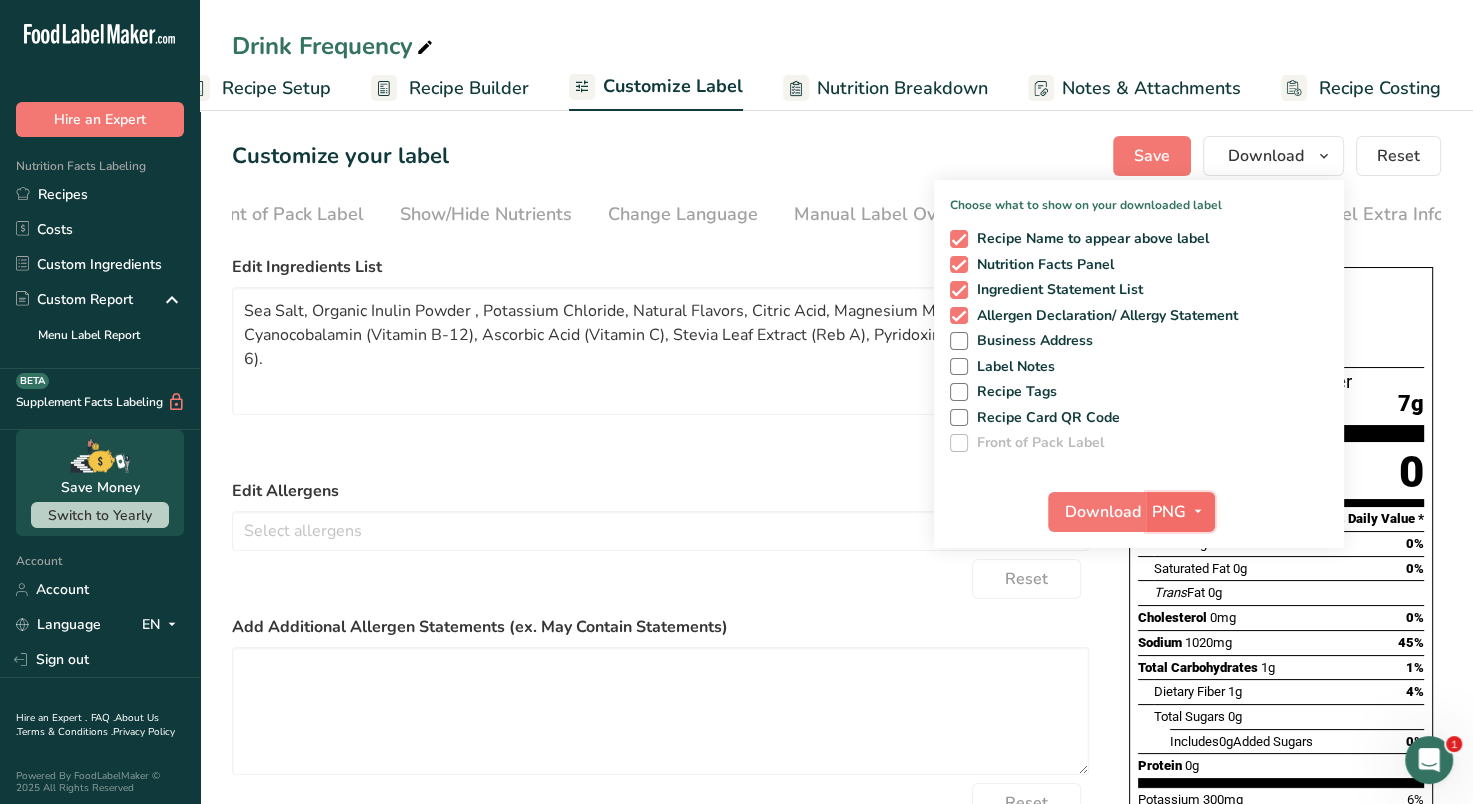 click at bounding box center [1198, 512] 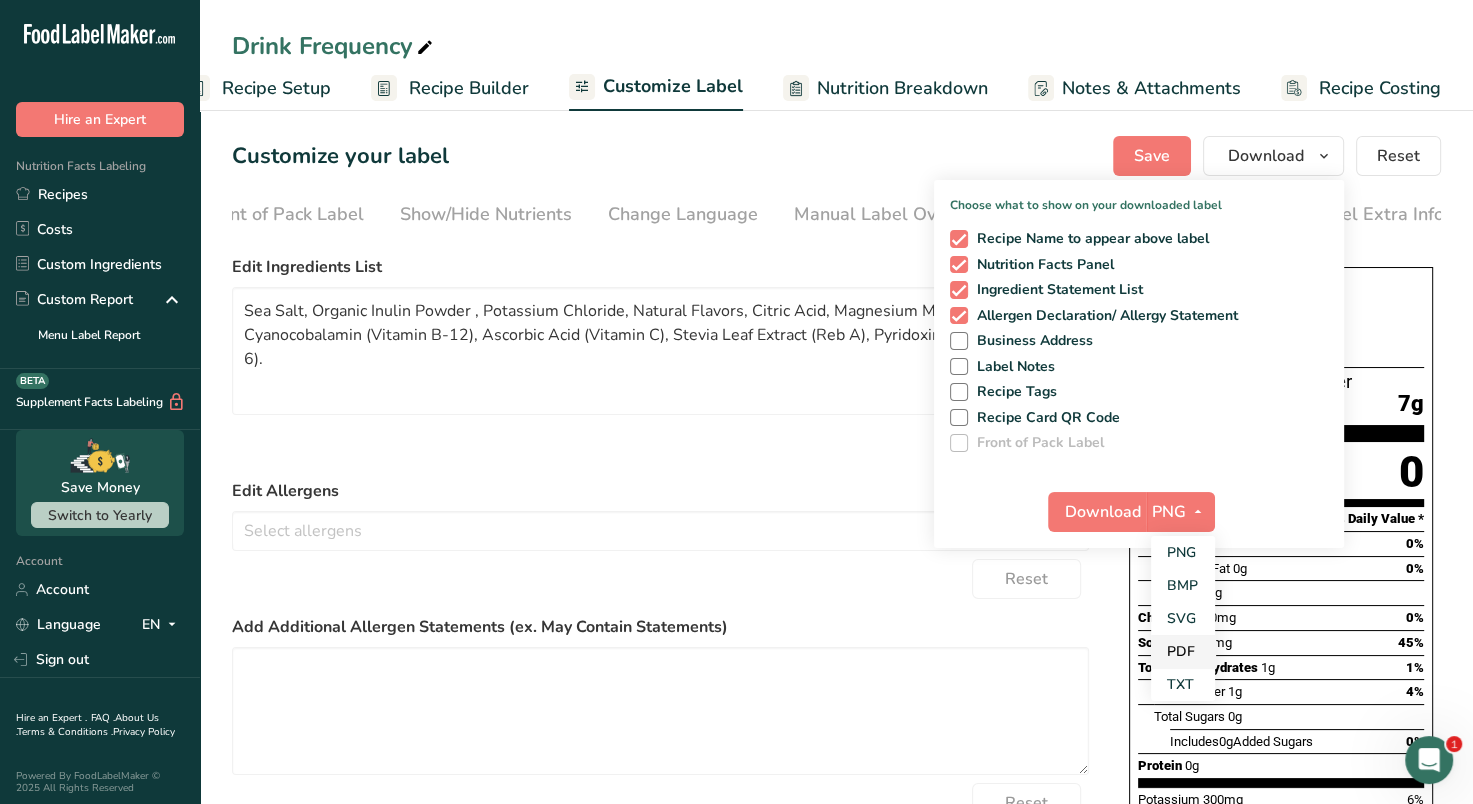click on "PDF" at bounding box center (1183, 651) 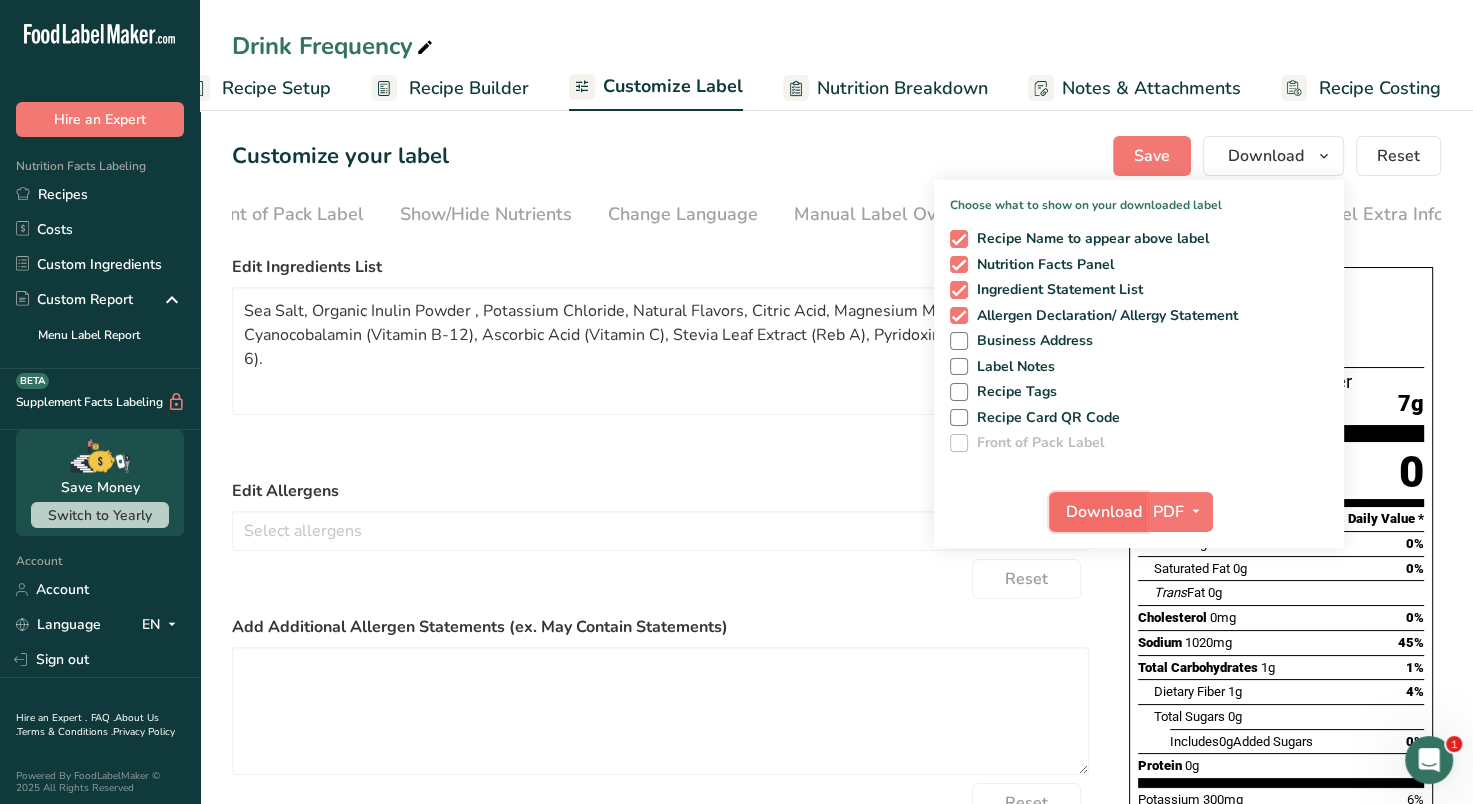 click on "Download" at bounding box center [1104, 512] 